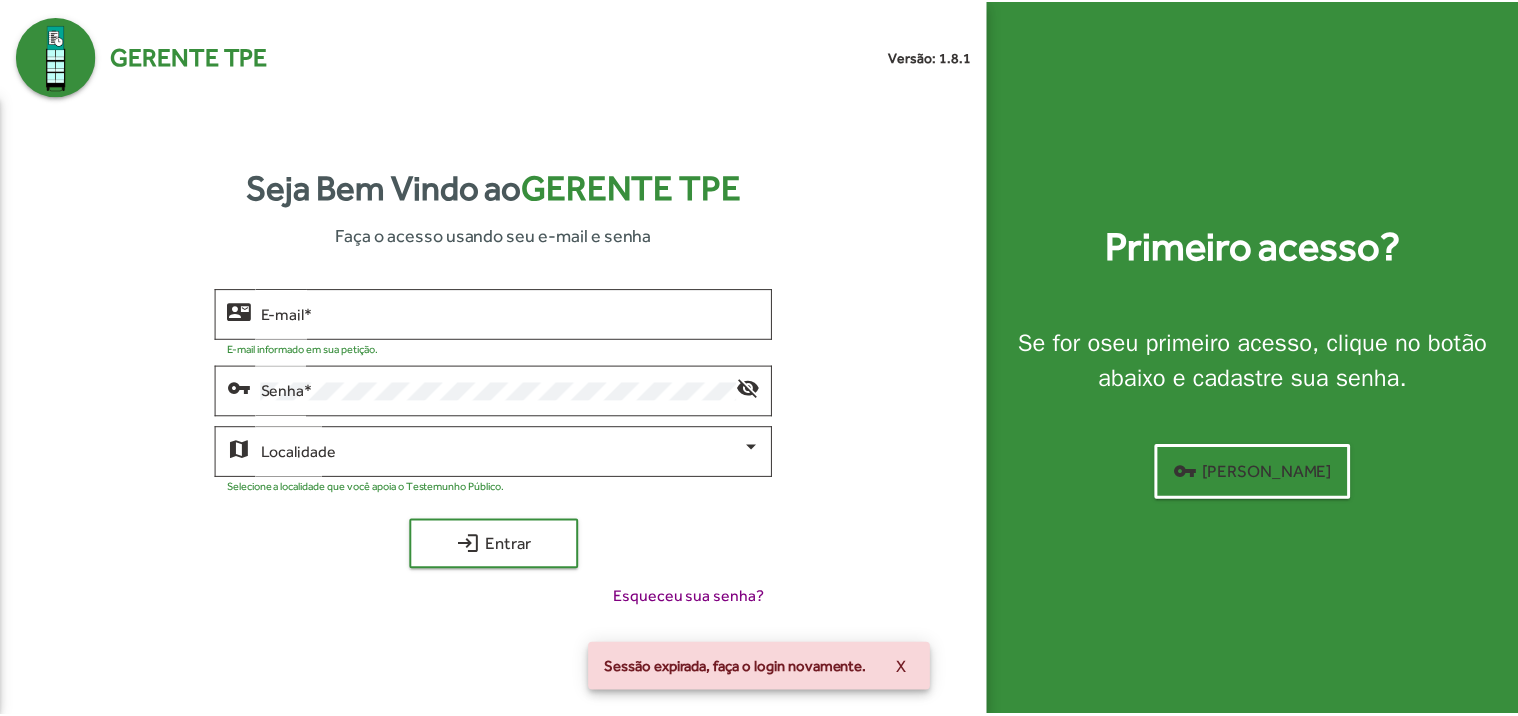 scroll, scrollTop: 0, scrollLeft: 0, axis: both 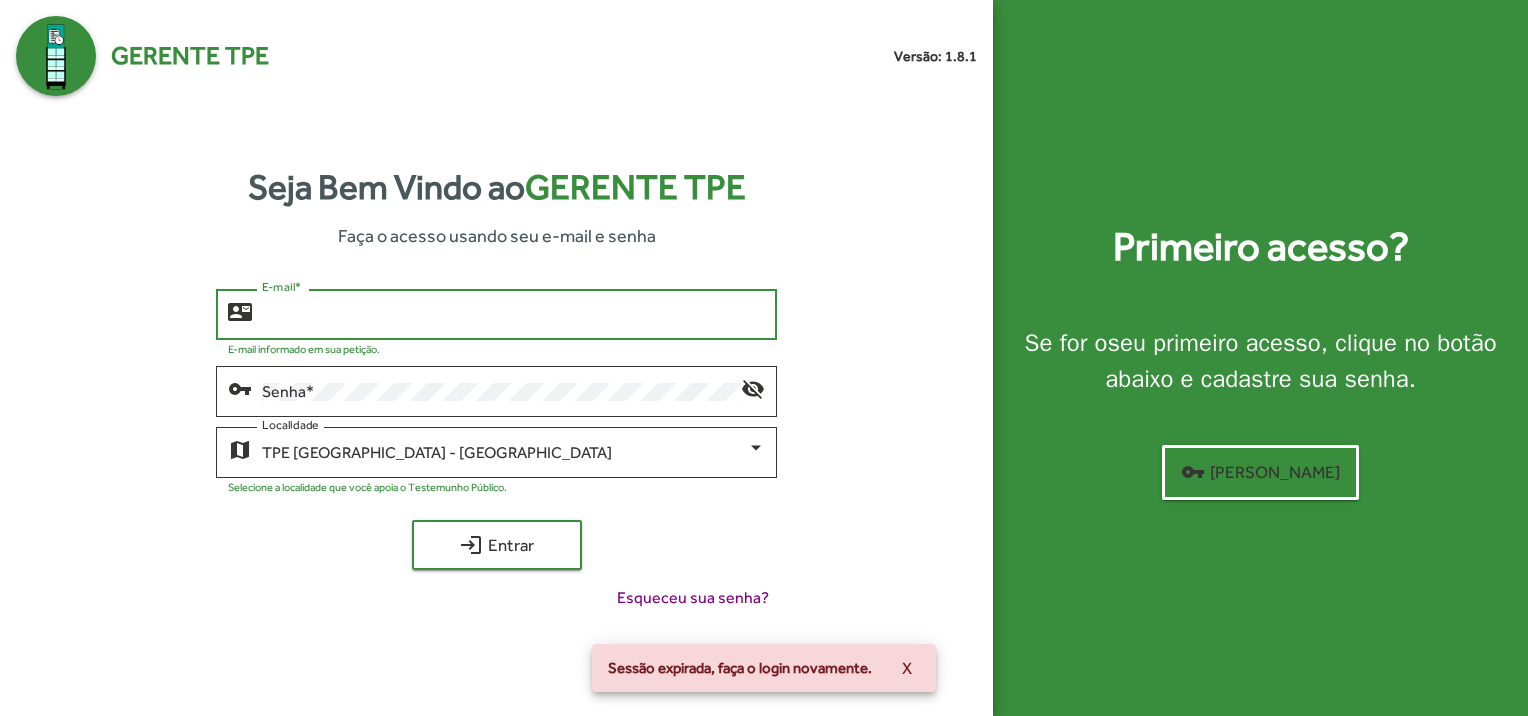 click on "E-mail   *" at bounding box center [513, 315] 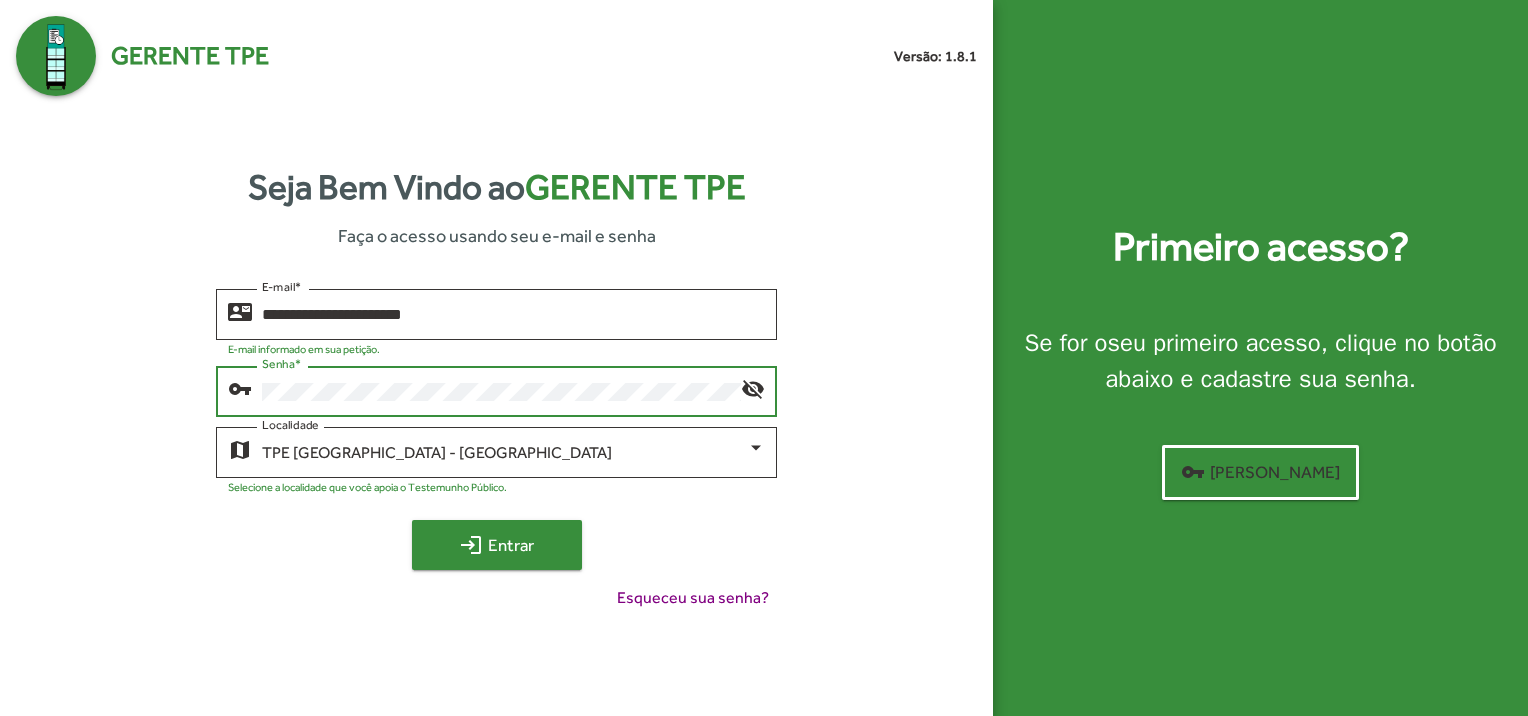 click on "login  Entrar" 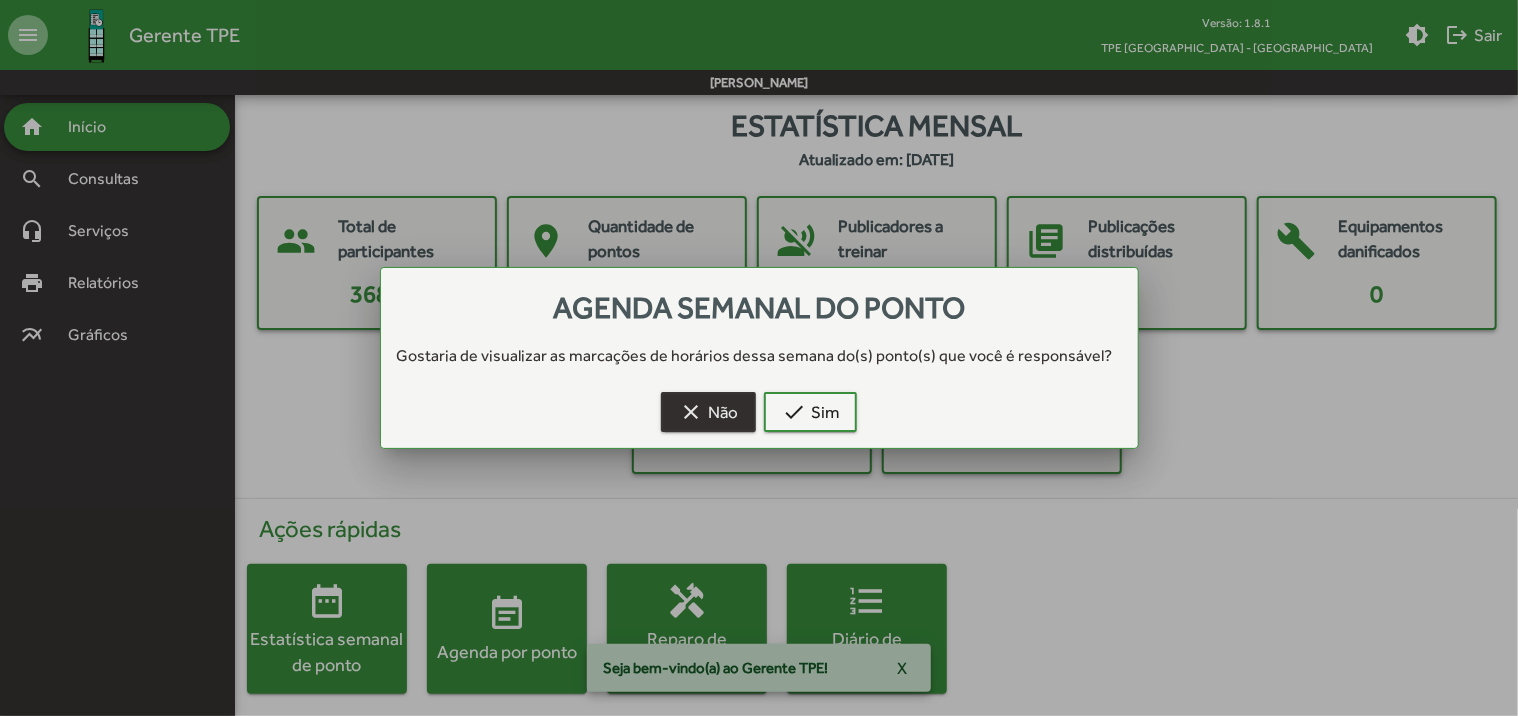 click on "clear  Não" at bounding box center [708, 412] 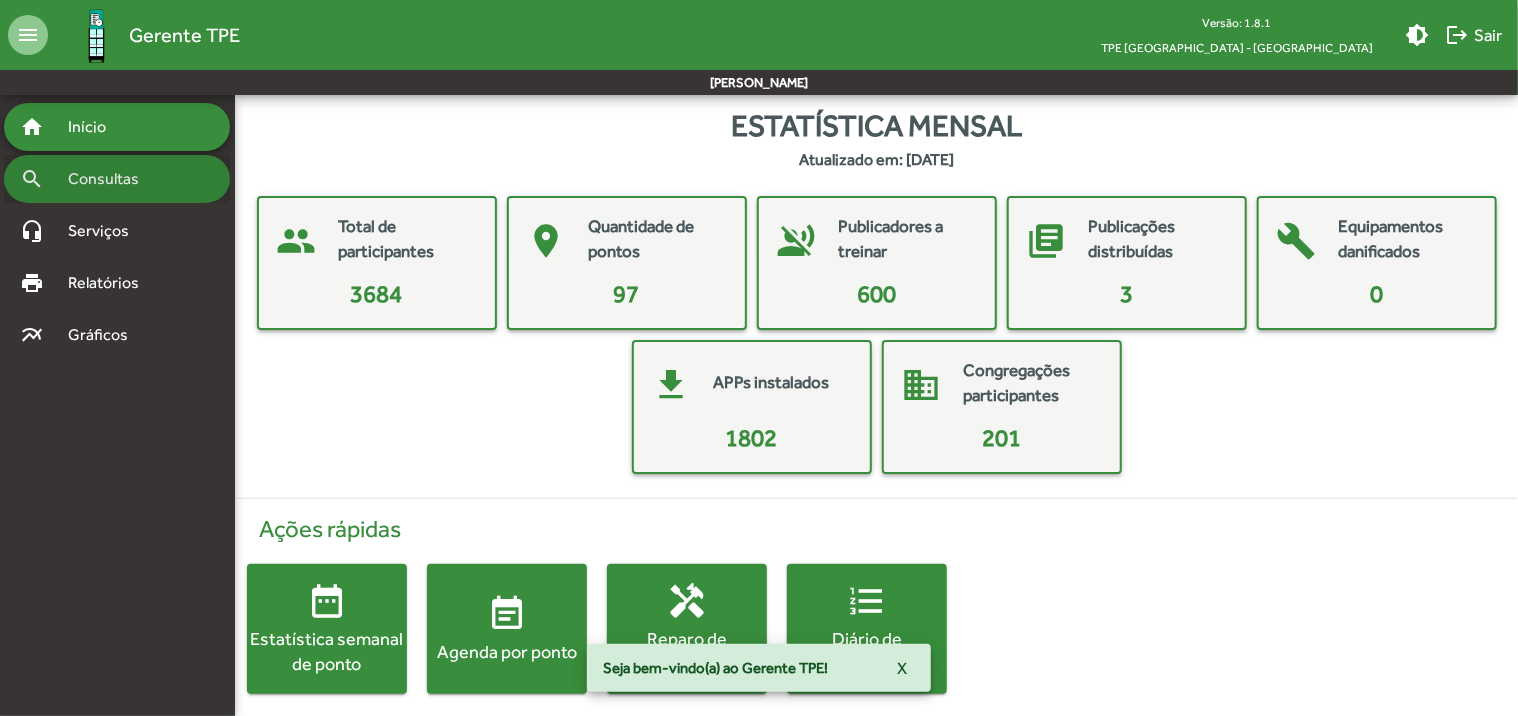 click on "Consultas" at bounding box center (110, 179) 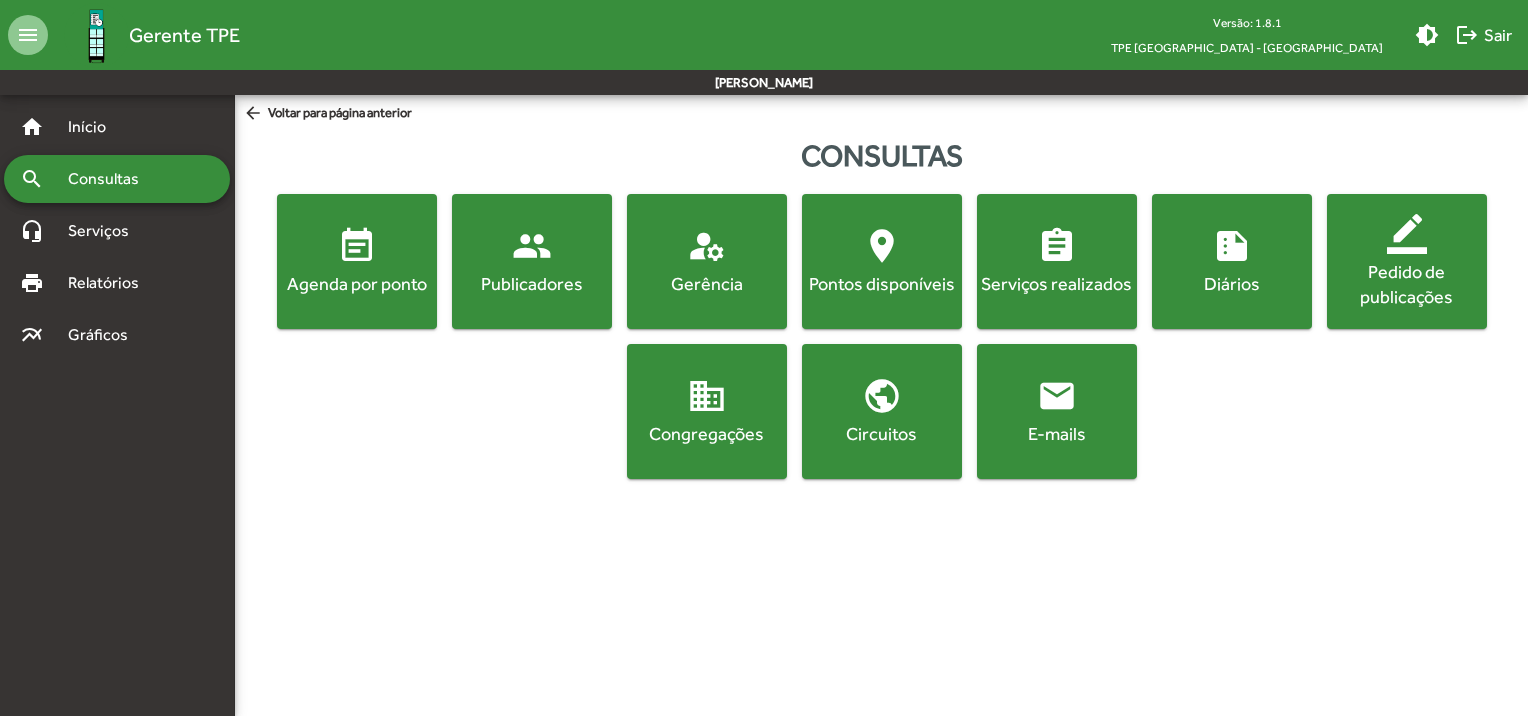 click on "Agenda por ponto" 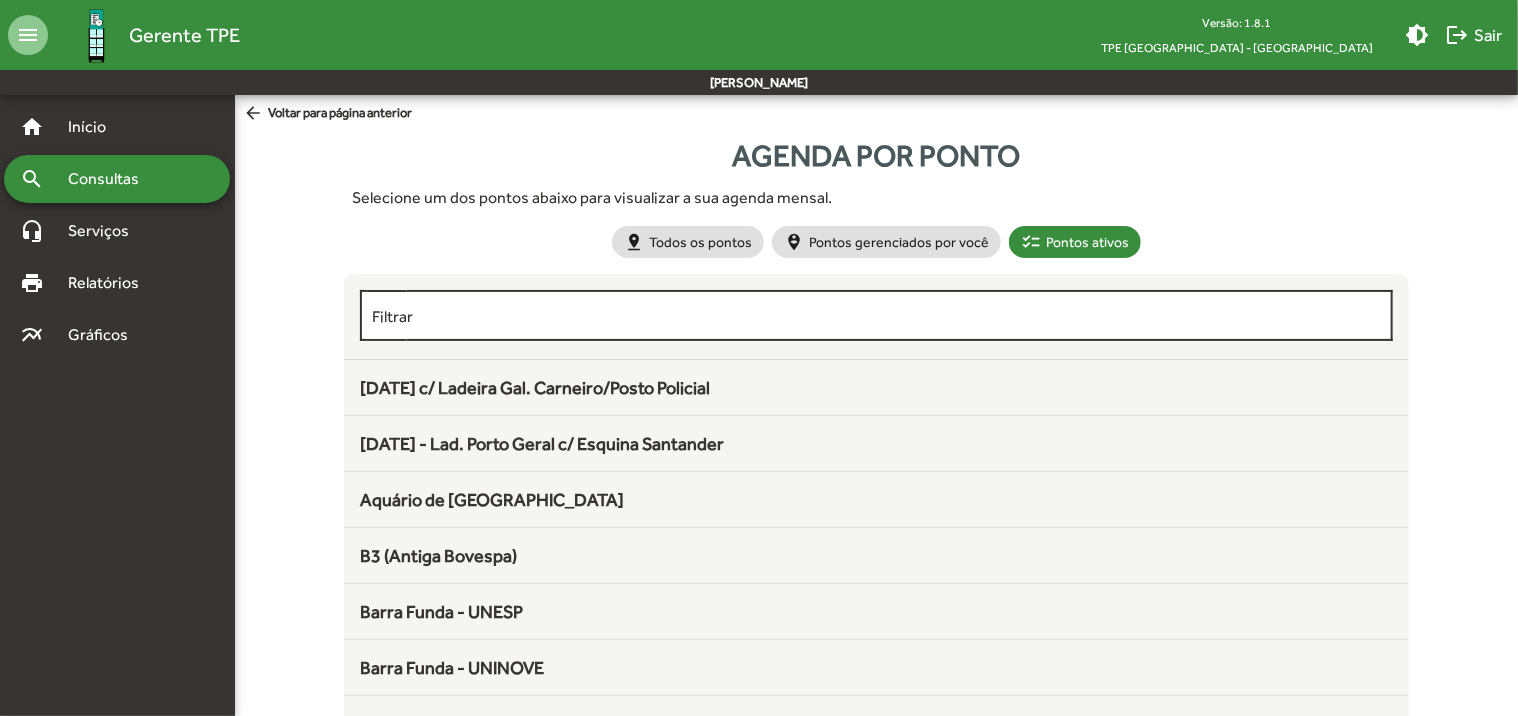 click on "Filtrar" at bounding box center [876, 316] 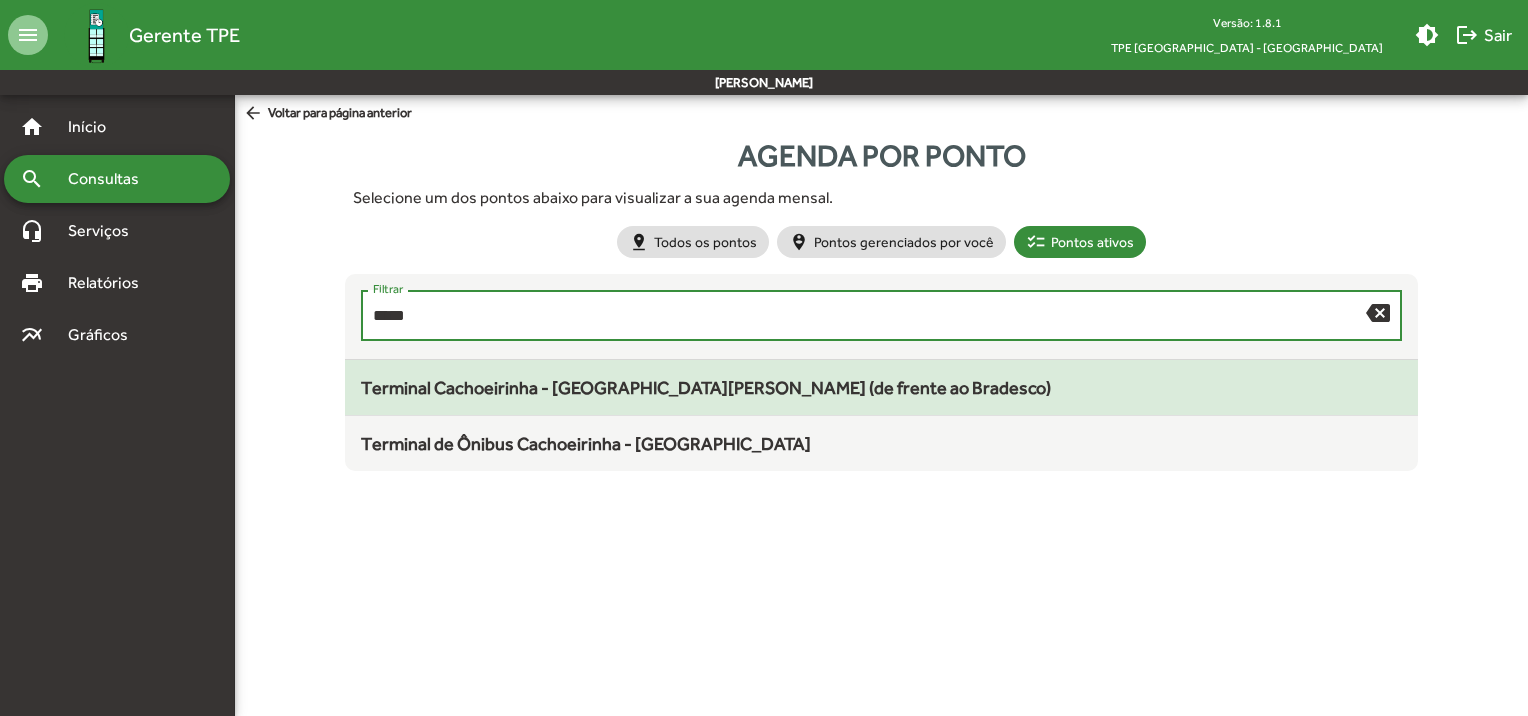 type on "*****" 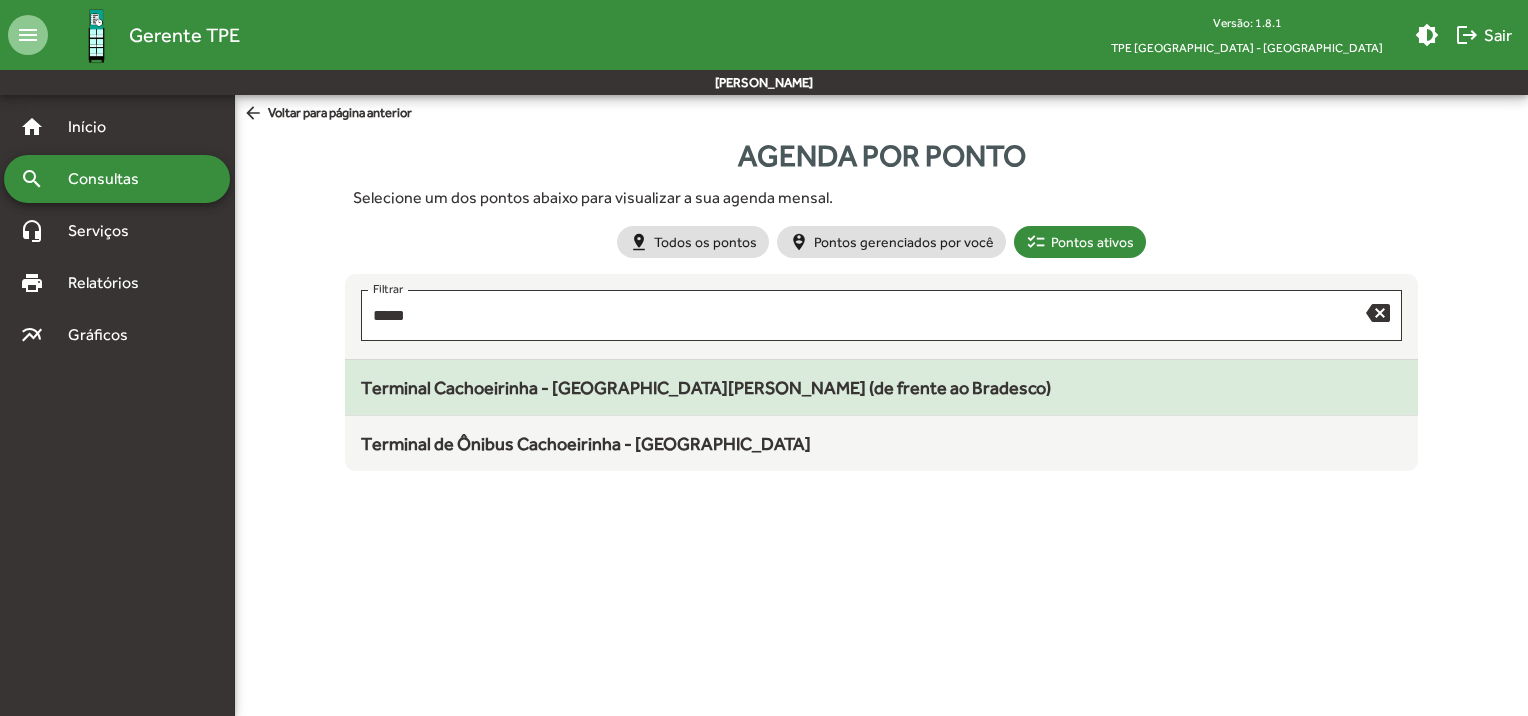 click on "Terminal Cachoeirinha - [GEOGRAPHIC_DATA][PERSON_NAME] (de frente ao Bradesco)" 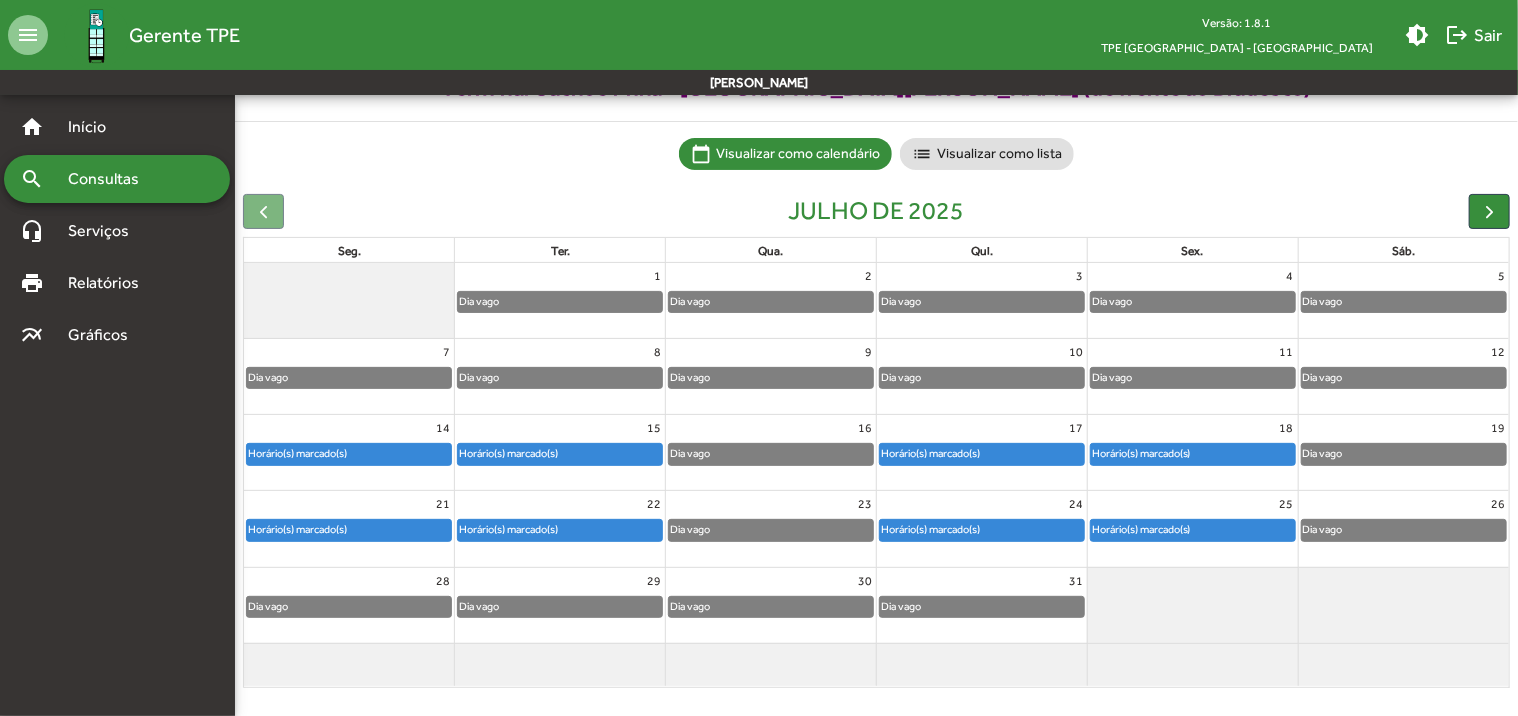 scroll, scrollTop: 111, scrollLeft: 0, axis: vertical 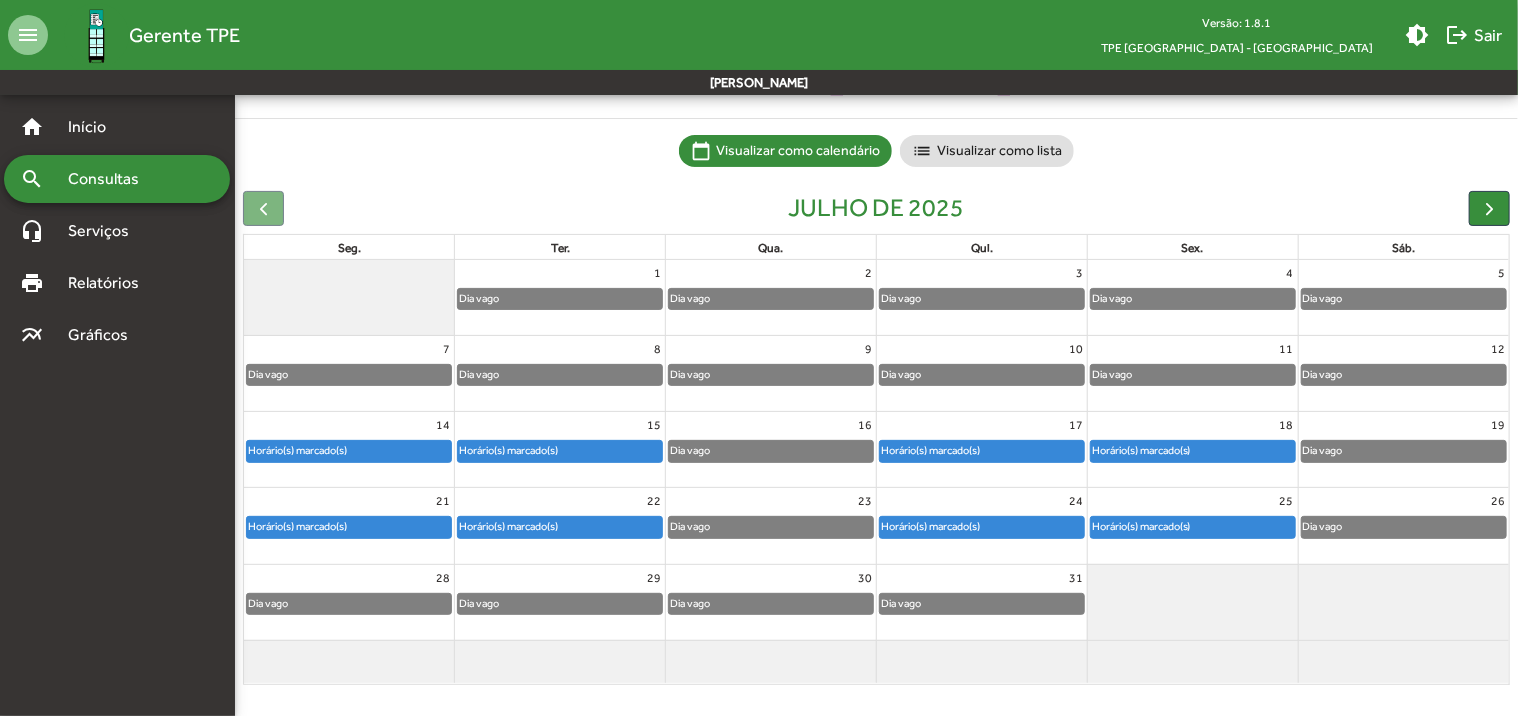 click on "Horário(s) marcado(s)" 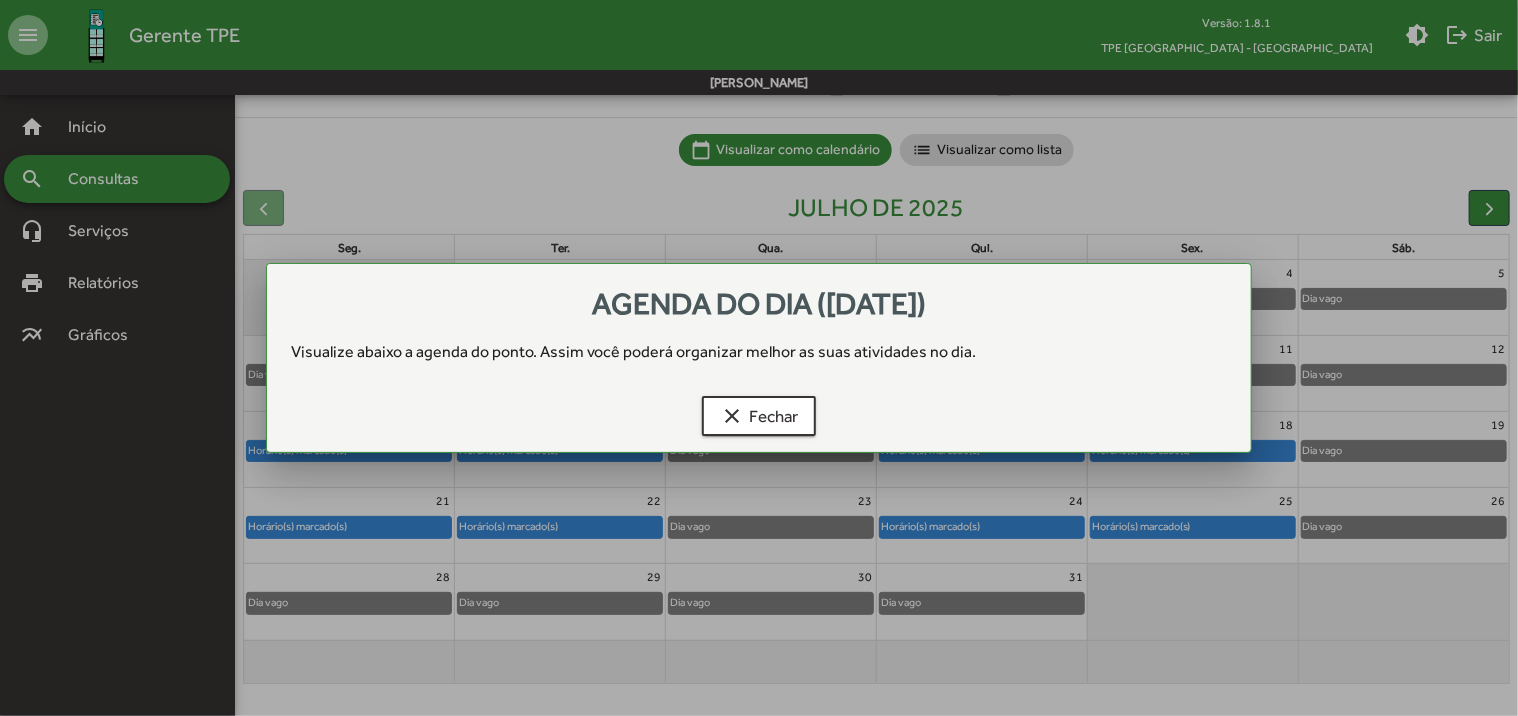 scroll, scrollTop: 0, scrollLeft: 0, axis: both 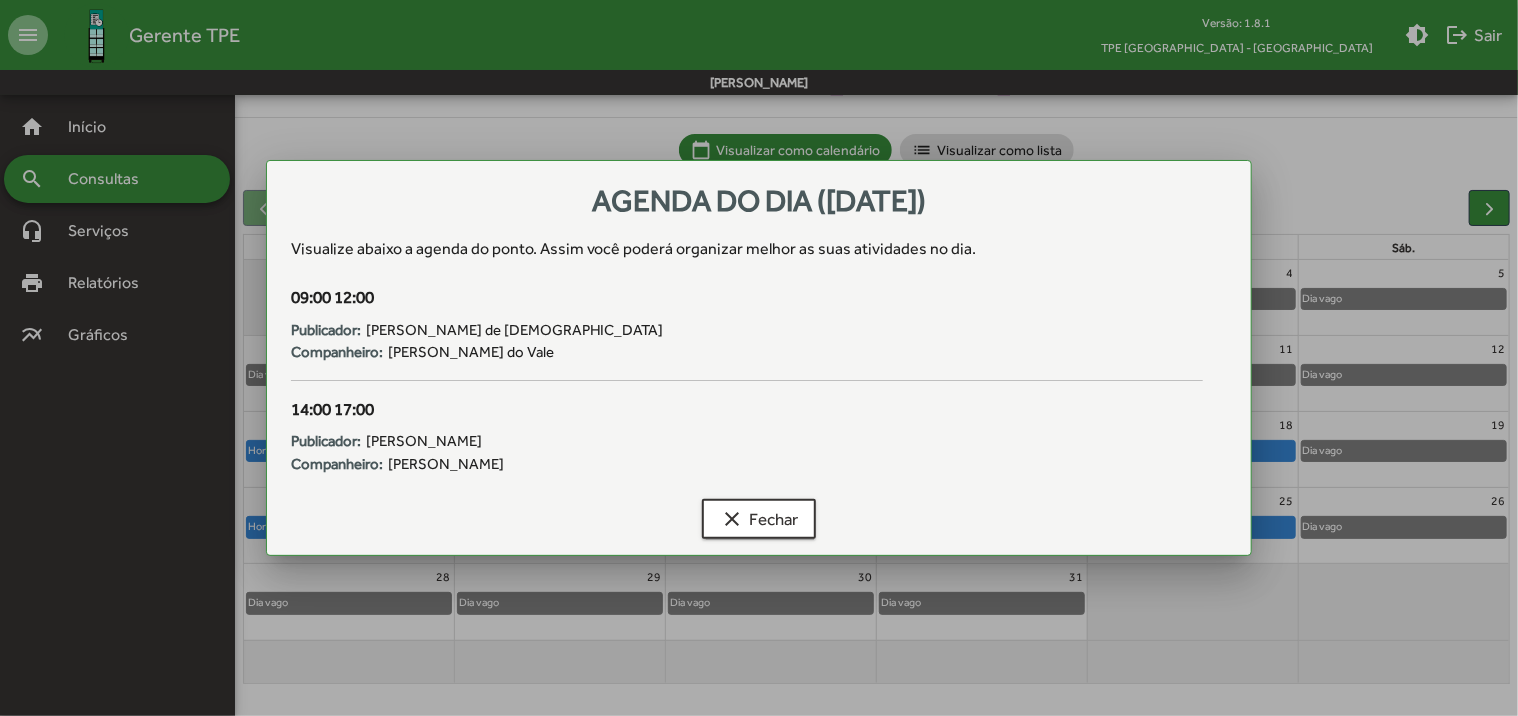 click on "[PERSON_NAME]" at bounding box center [446, 464] 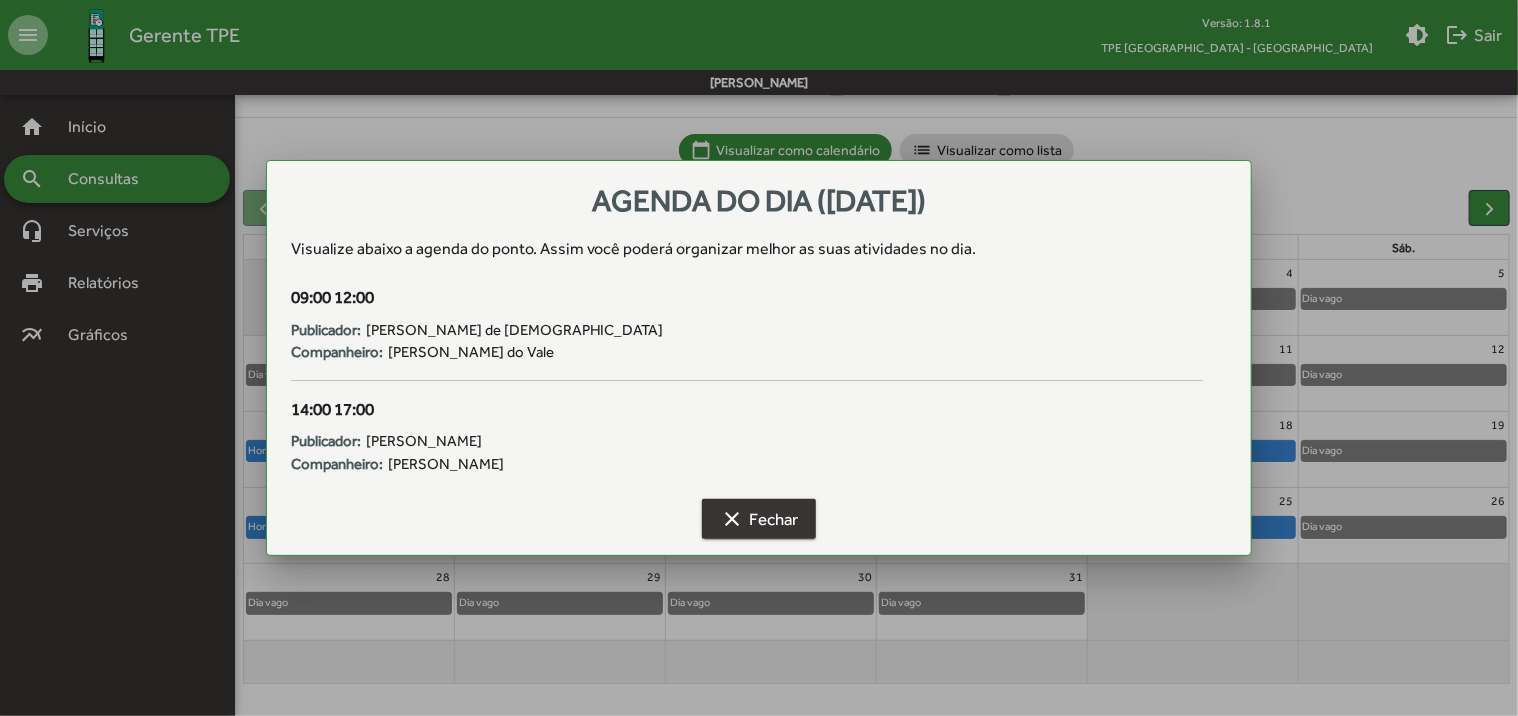 click on "clear  Fechar" at bounding box center (759, 519) 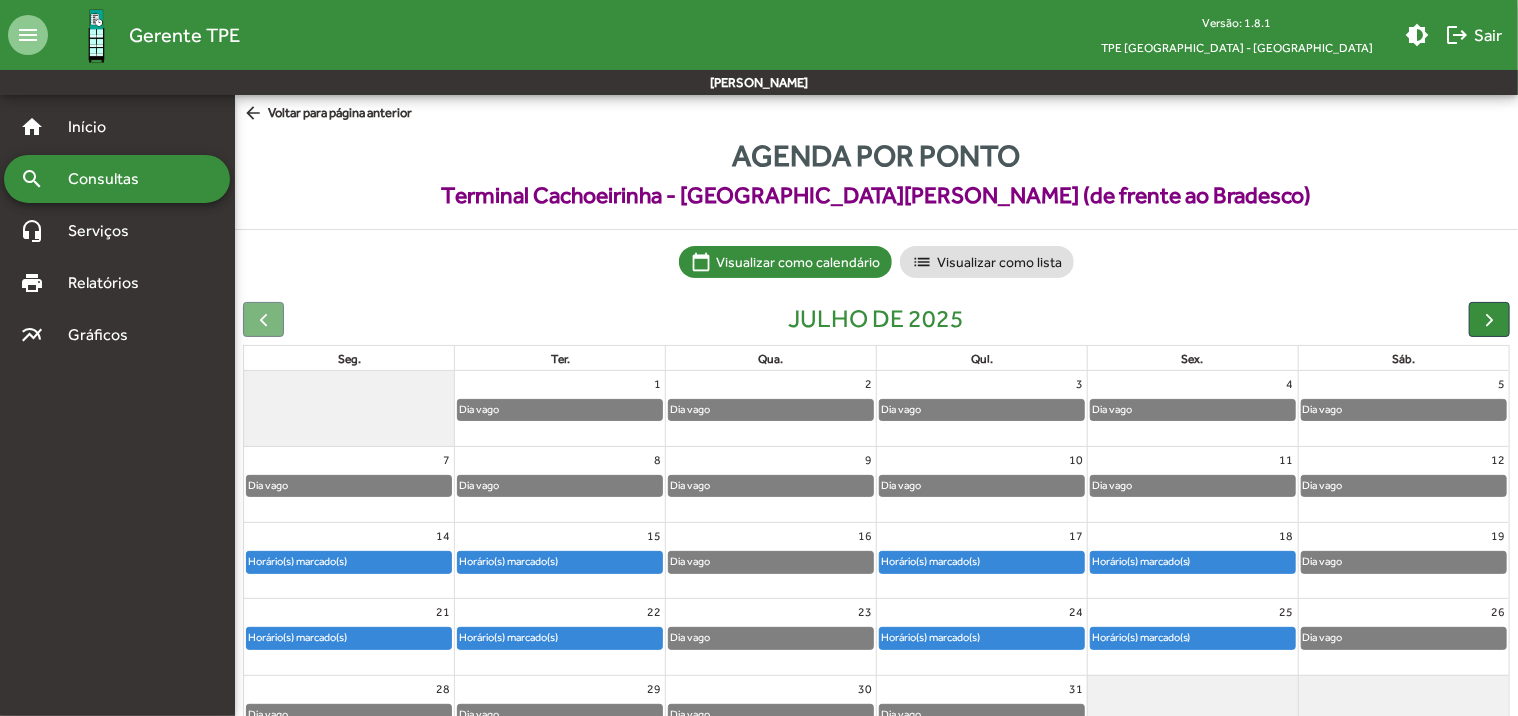 scroll, scrollTop: 111, scrollLeft: 0, axis: vertical 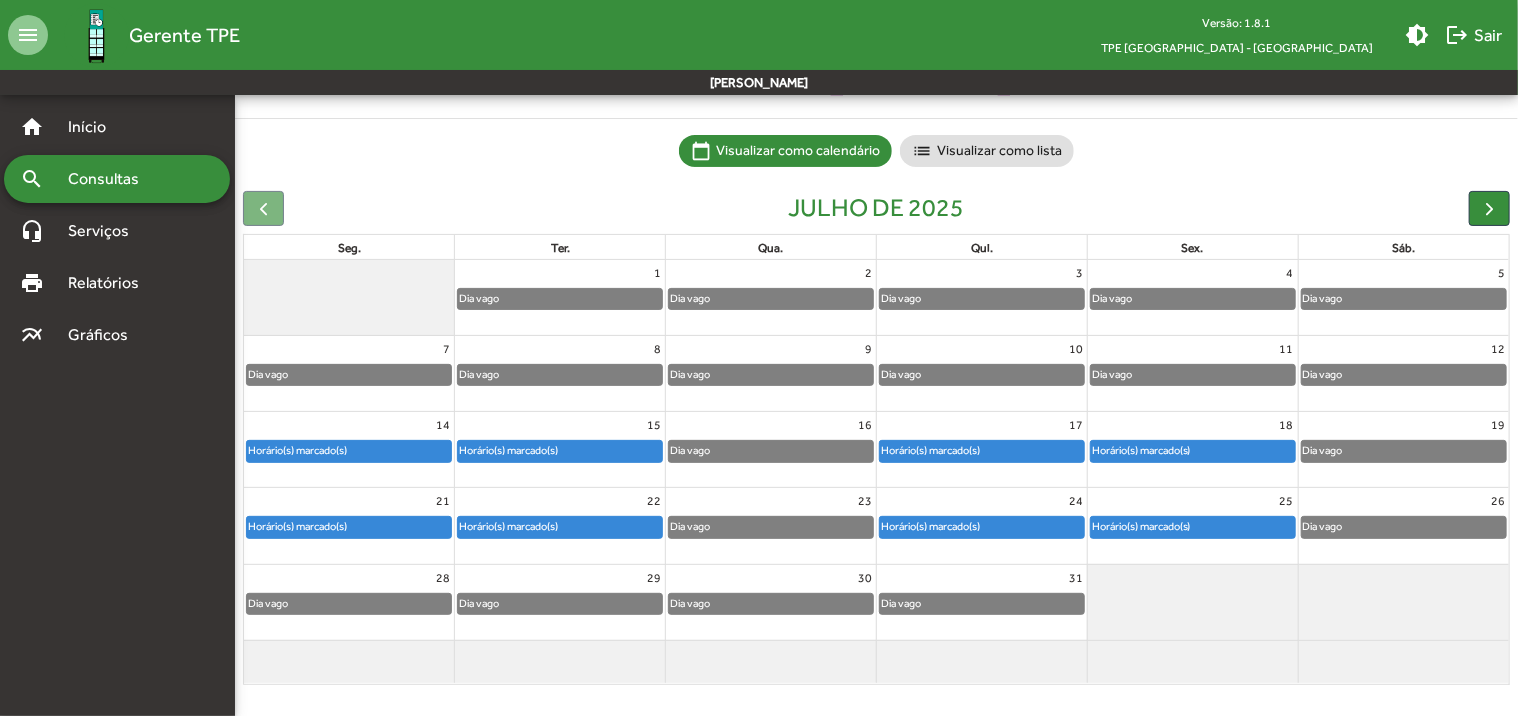 click on "Horário(s) marcado(s)" 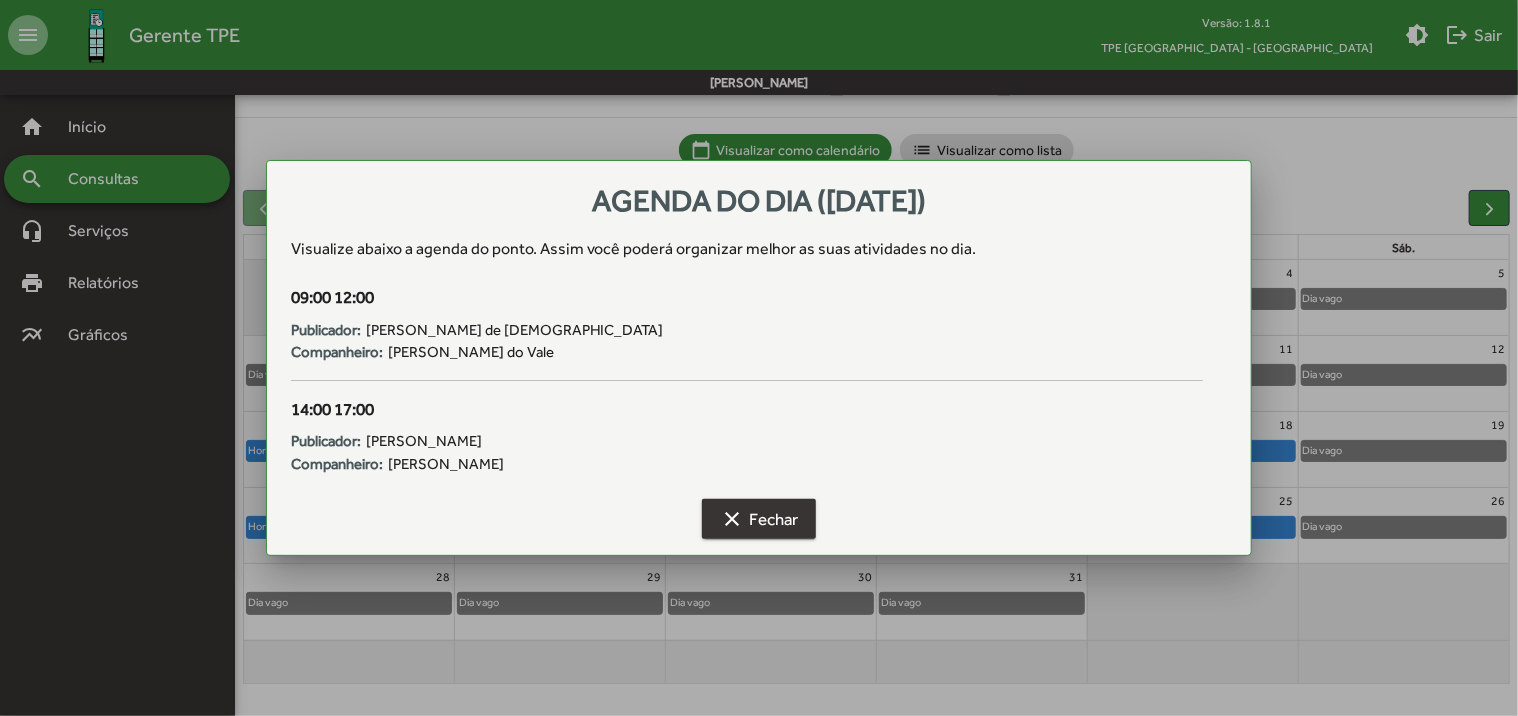 click on "clear" at bounding box center [732, 519] 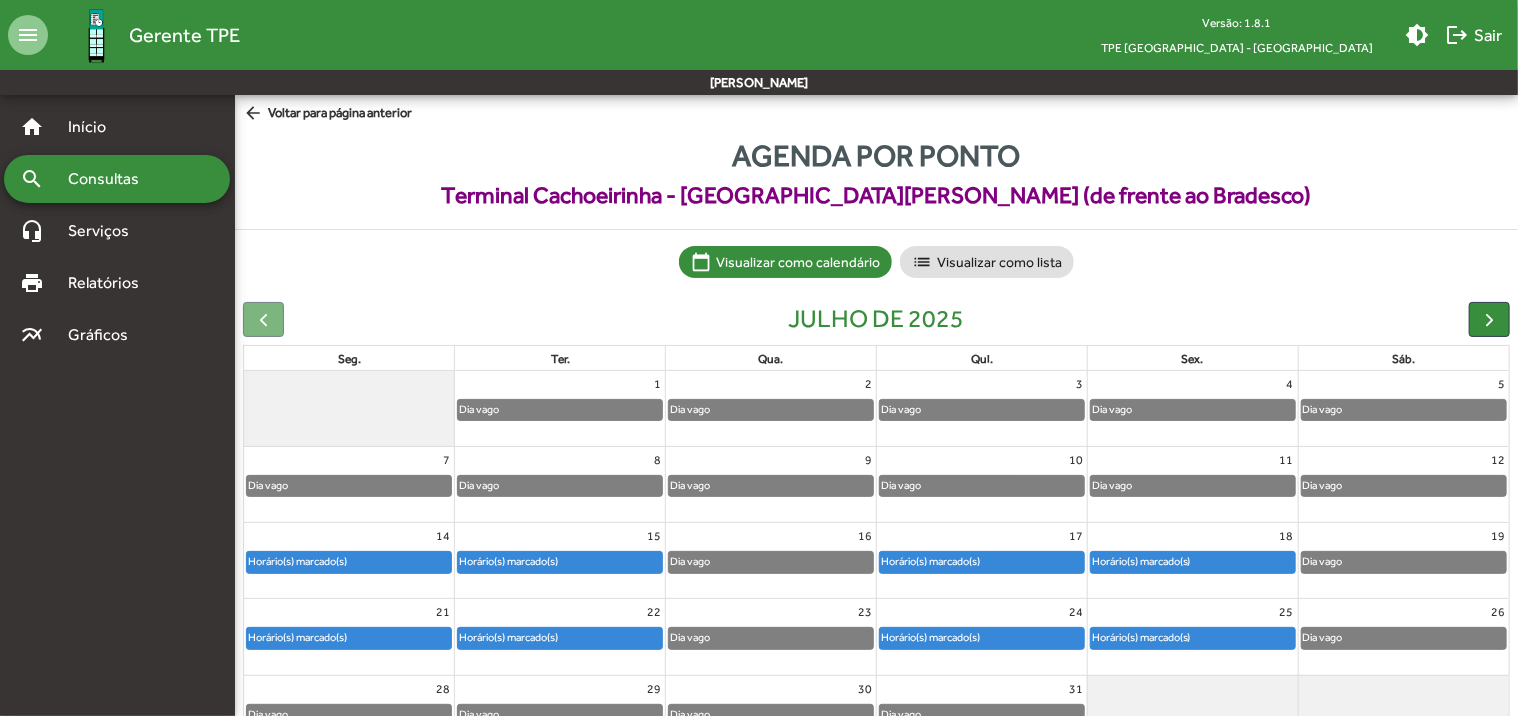 scroll, scrollTop: 111, scrollLeft: 0, axis: vertical 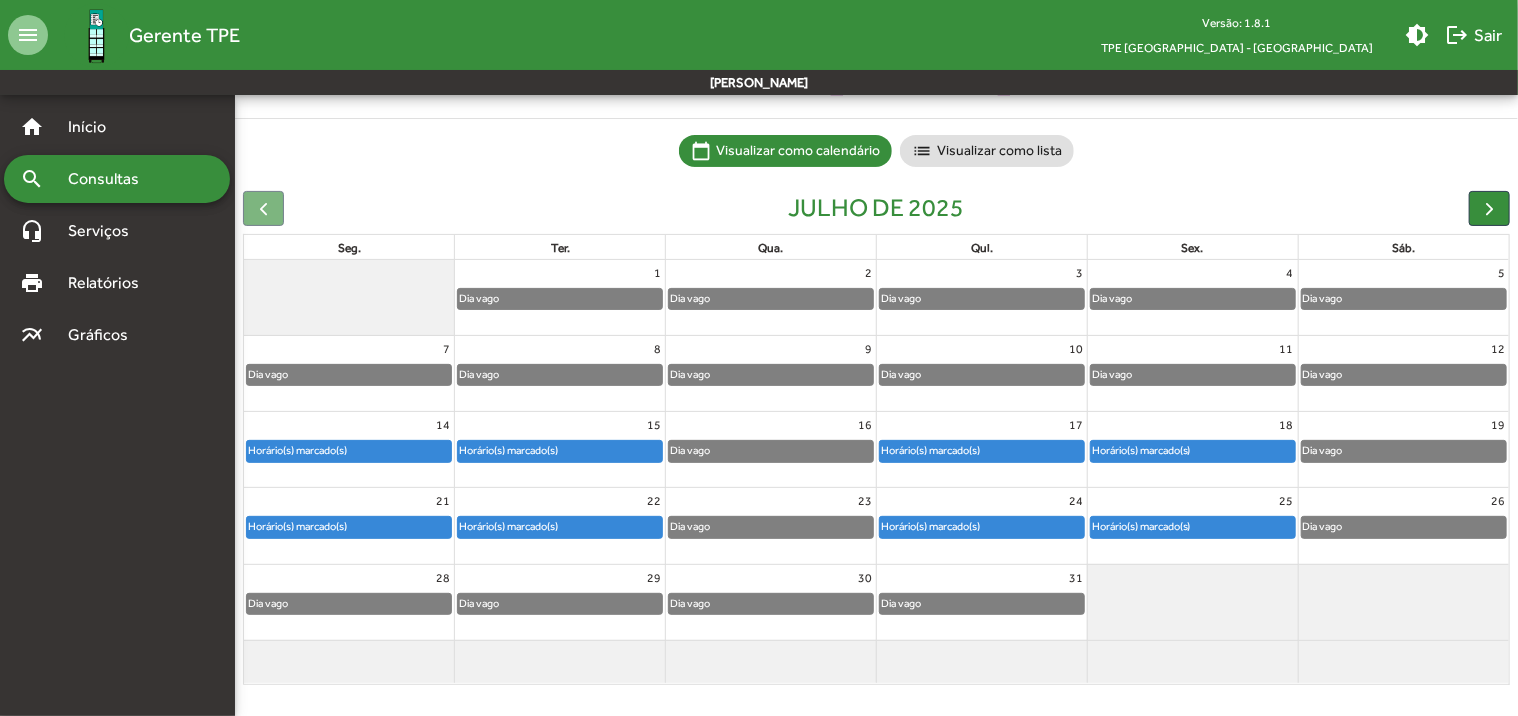 click on "Horário(s) marcado(s)" 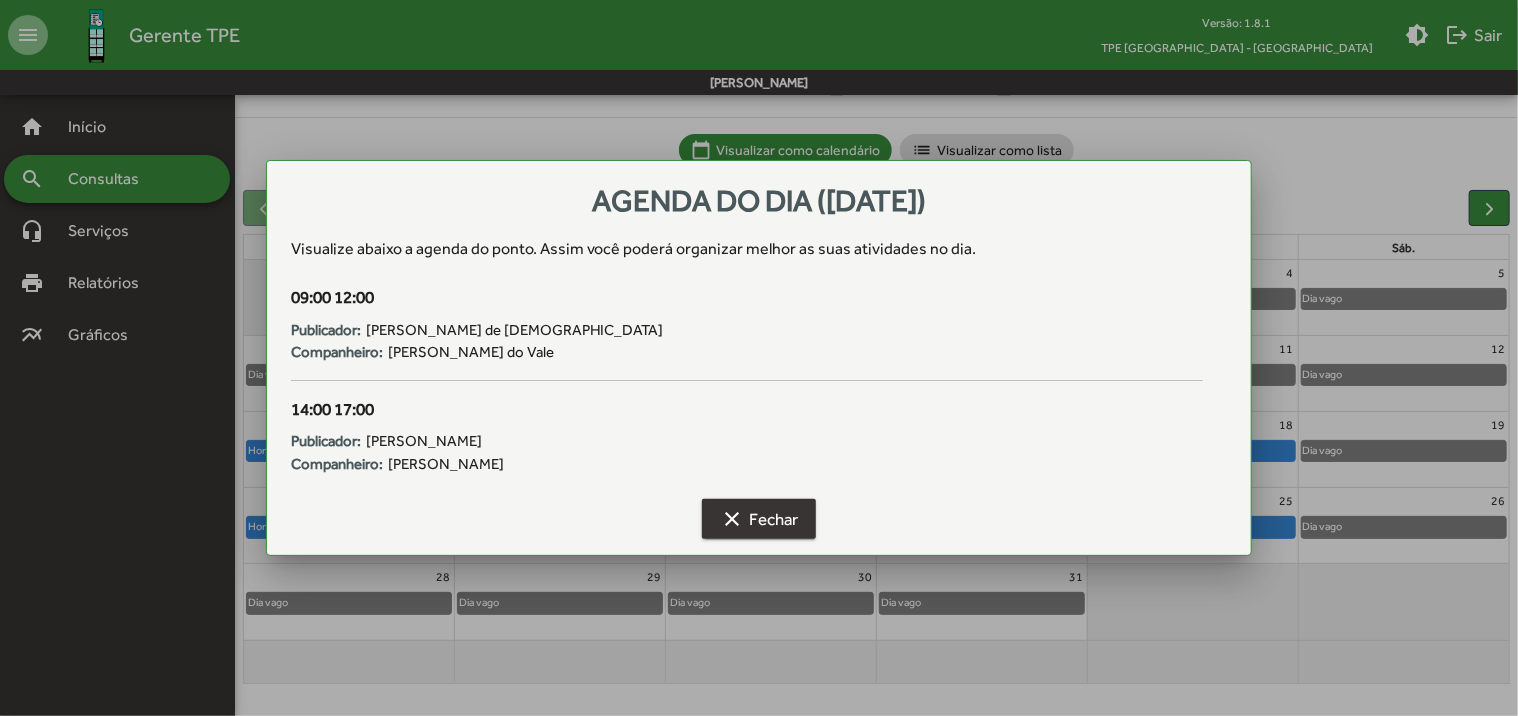 click on "clear  Fechar" at bounding box center [759, 519] 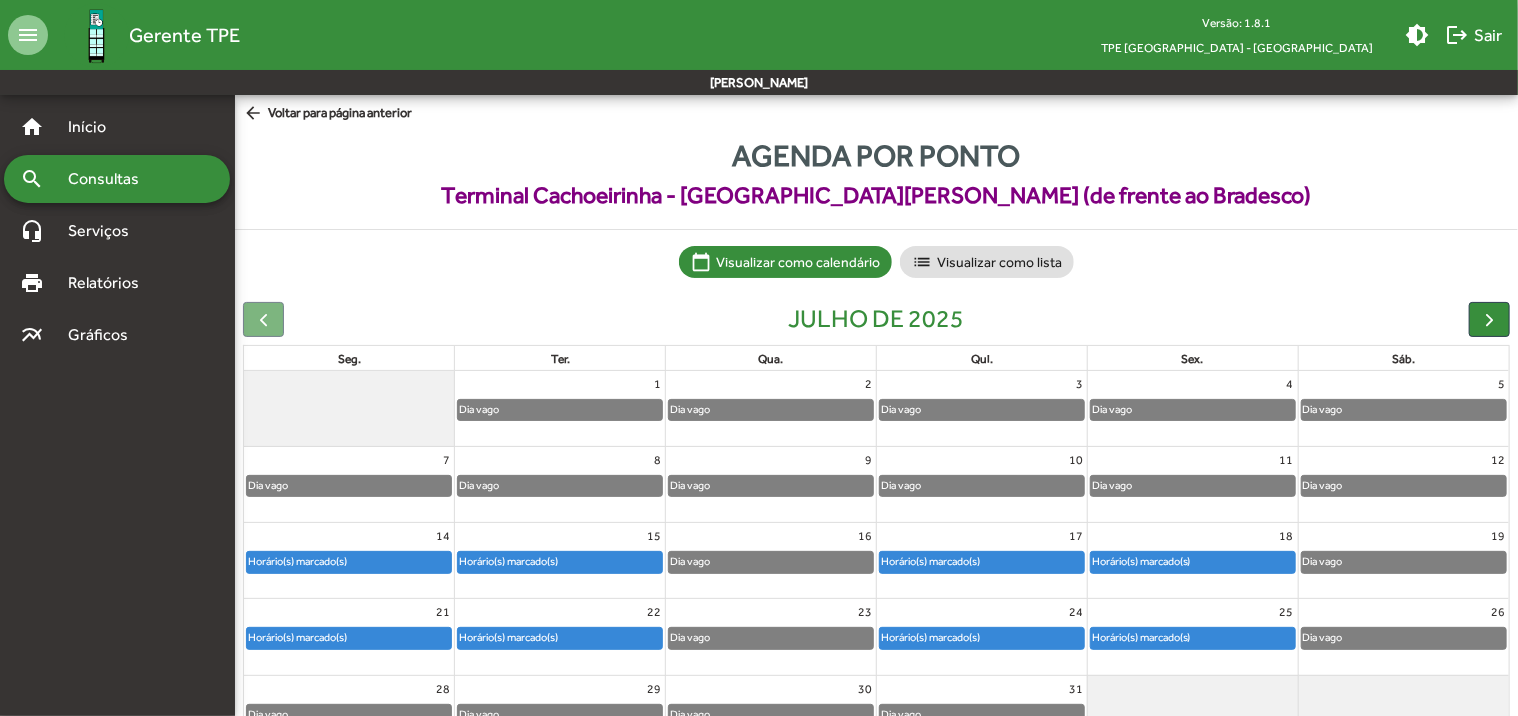 scroll, scrollTop: 111, scrollLeft: 0, axis: vertical 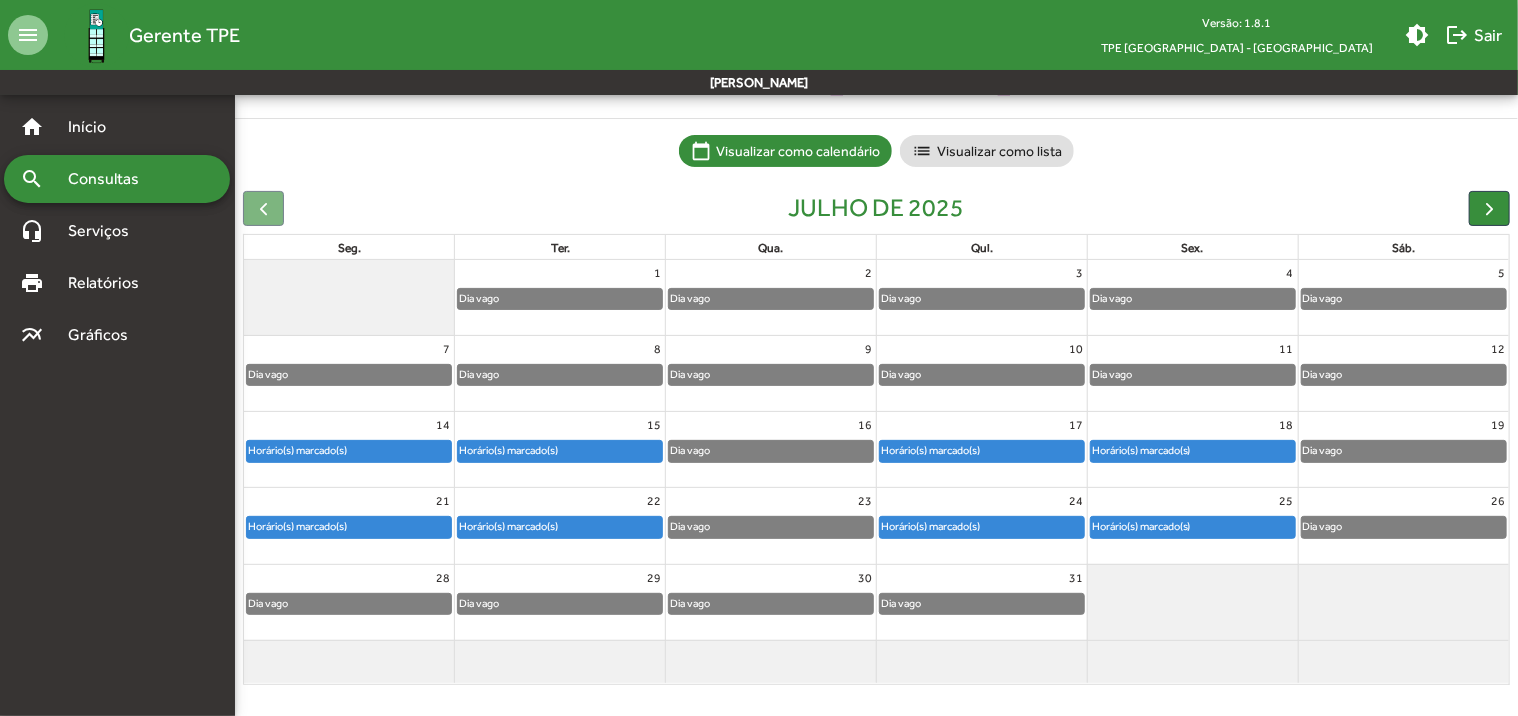 click on "Horário(s) marcado(s)" 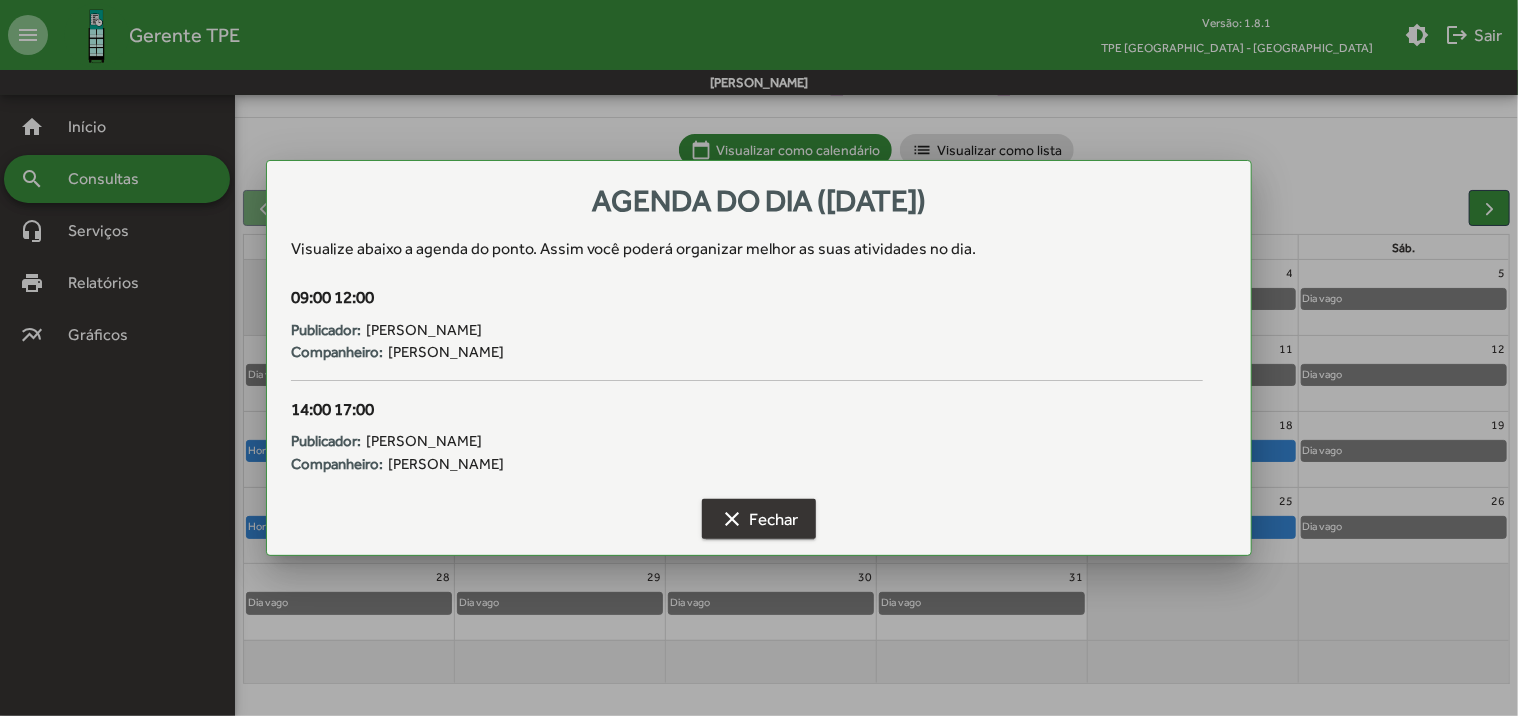 click on "clear  Fechar" at bounding box center (759, 519) 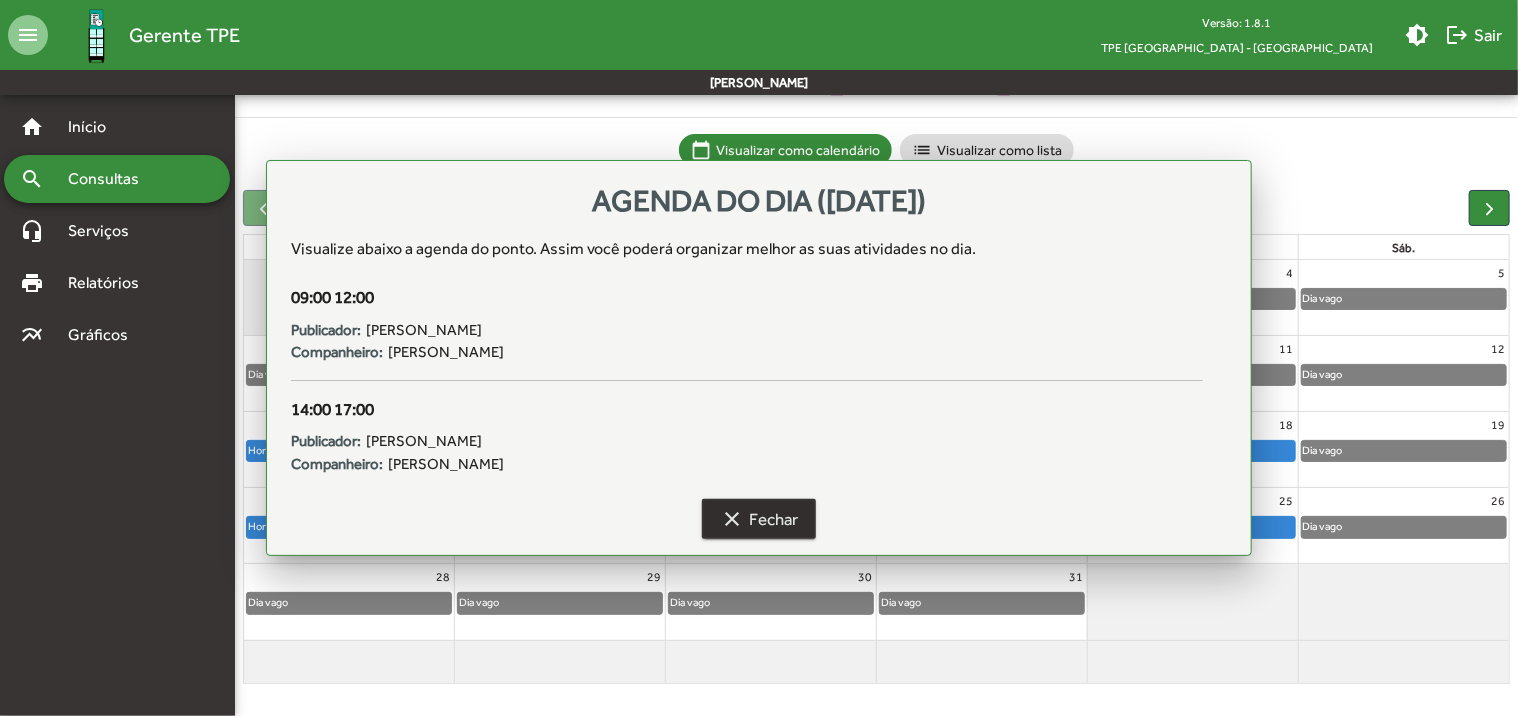 scroll, scrollTop: 111, scrollLeft: 0, axis: vertical 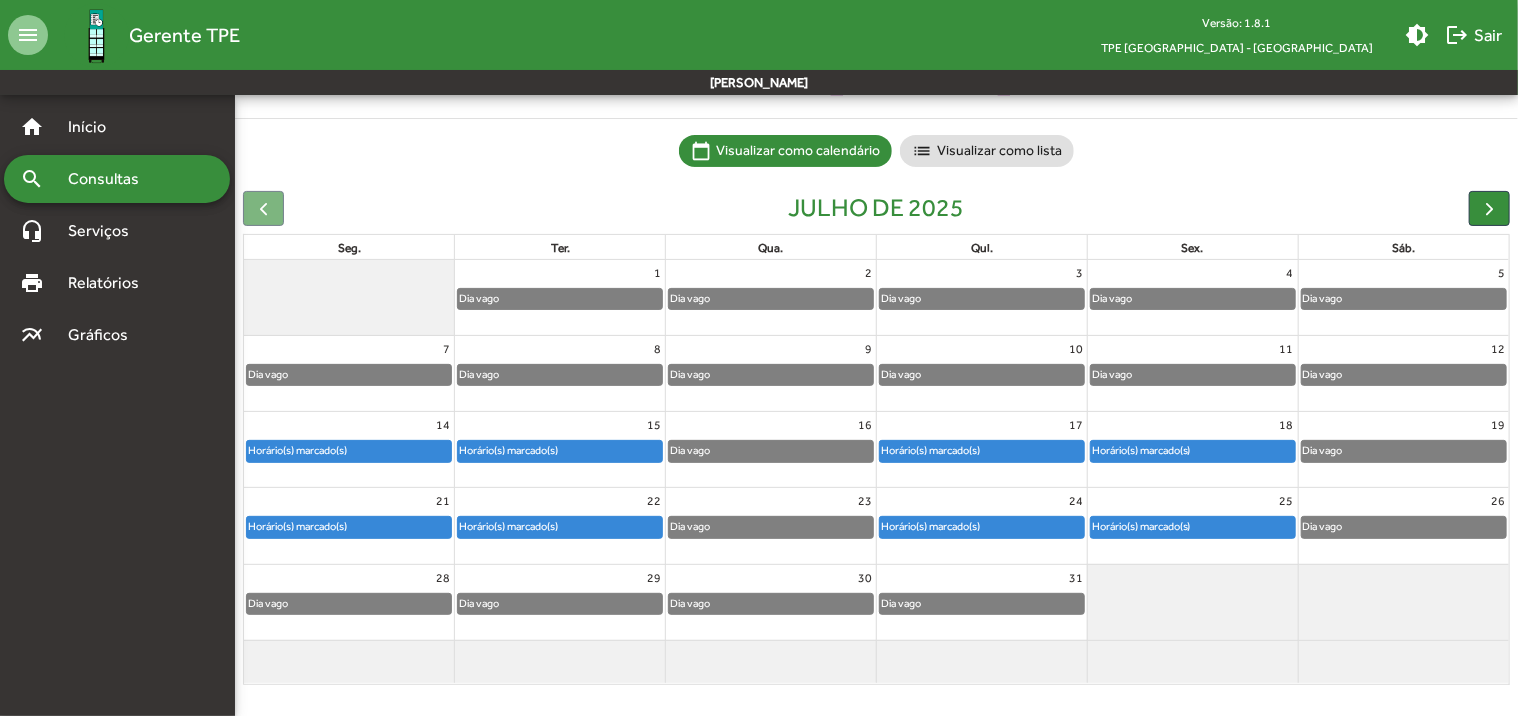 click on "Horário(s) marcado(s)" 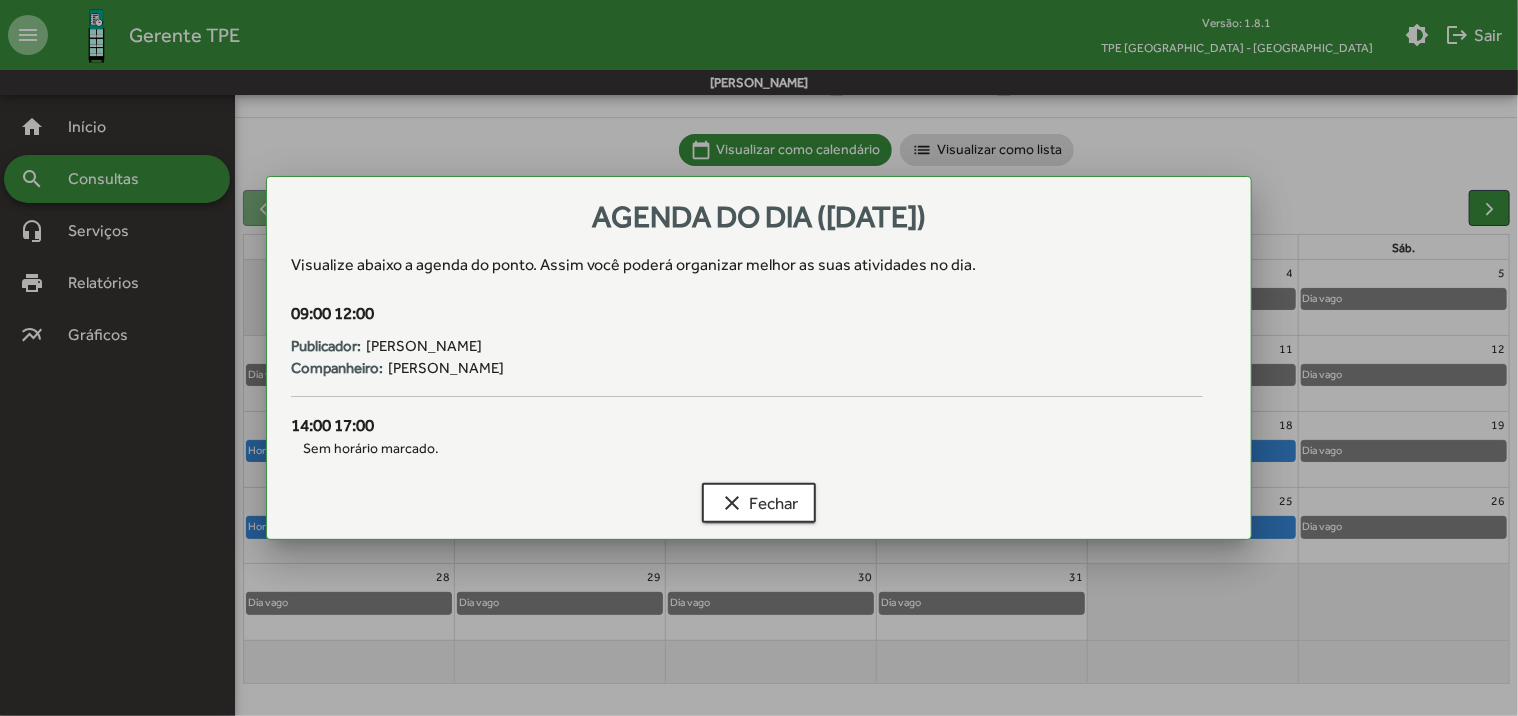 scroll, scrollTop: 0, scrollLeft: 0, axis: both 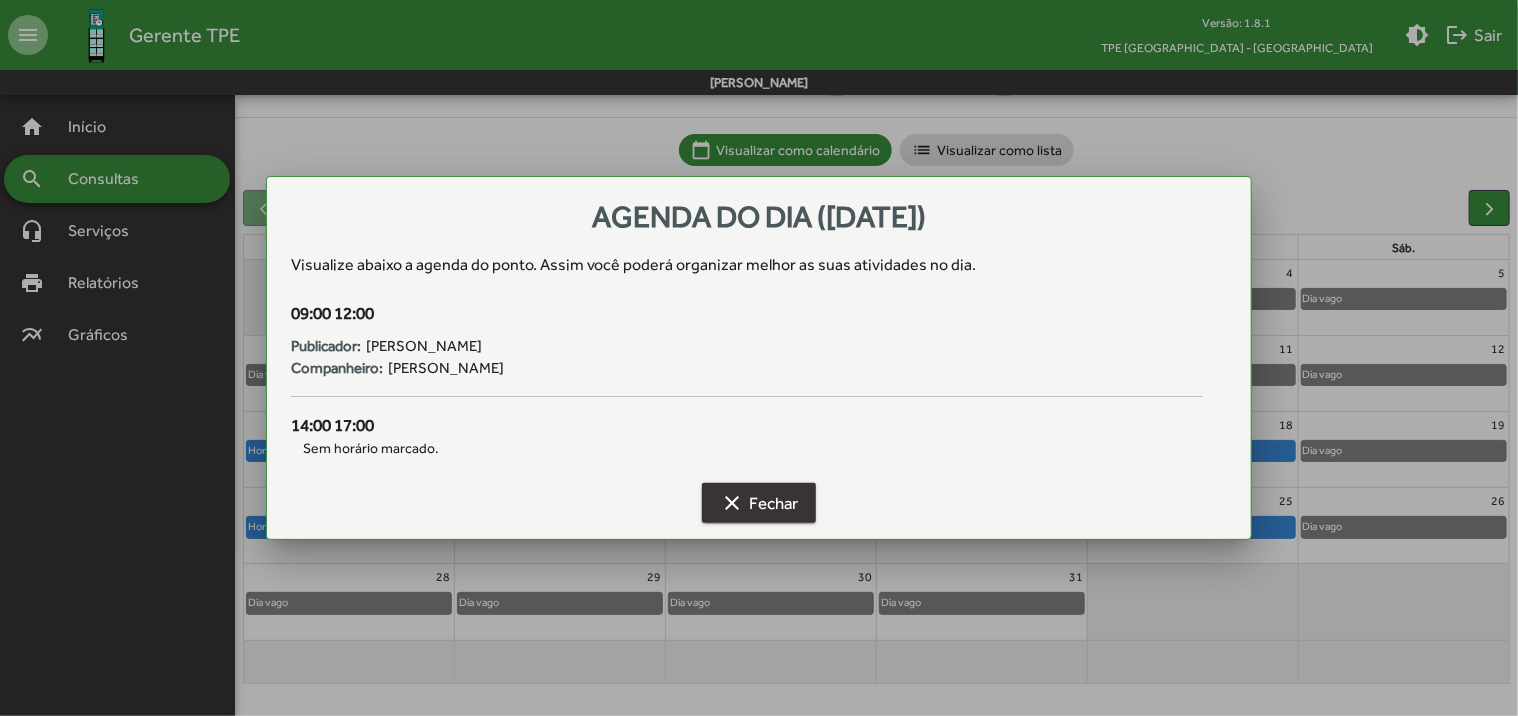 click on "clear  Fechar" at bounding box center (759, 503) 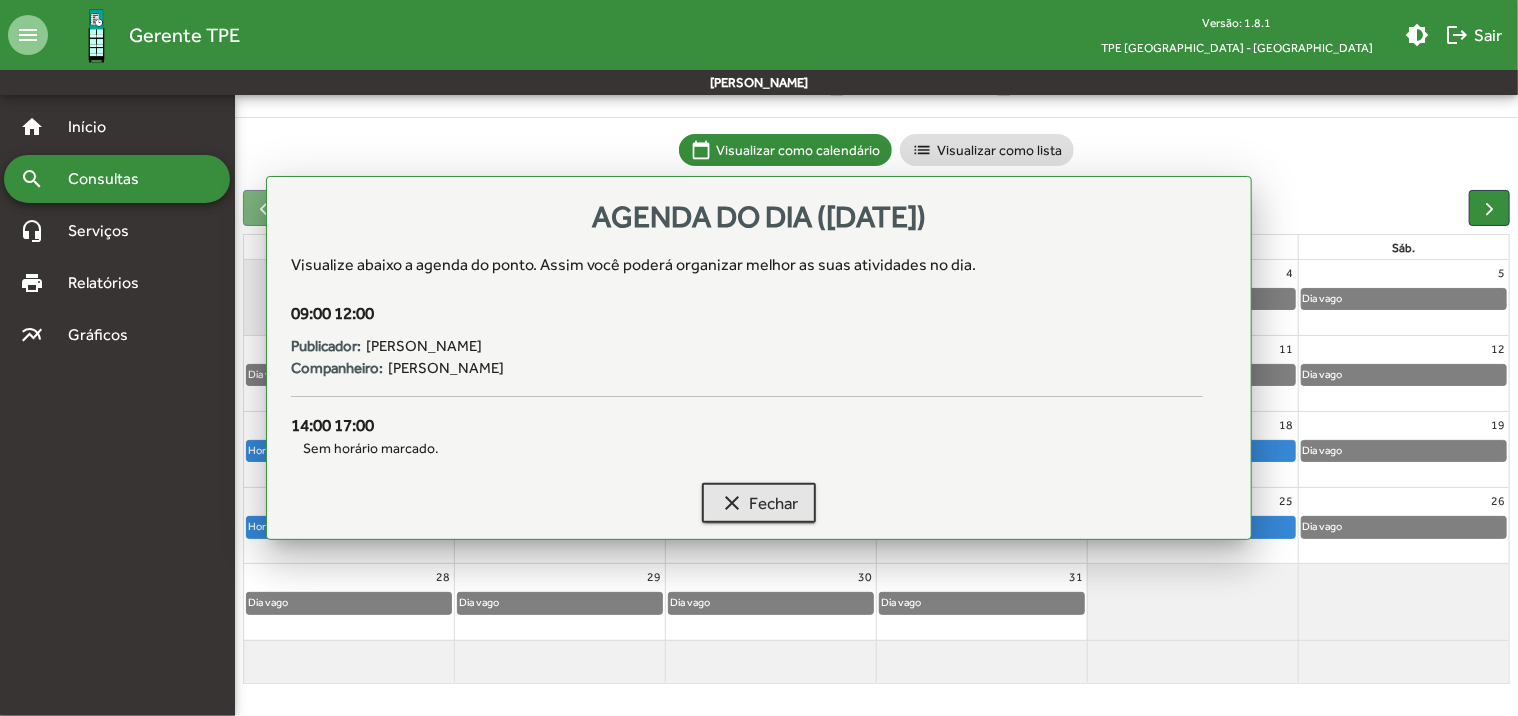 scroll, scrollTop: 111, scrollLeft: 0, axis: vertical 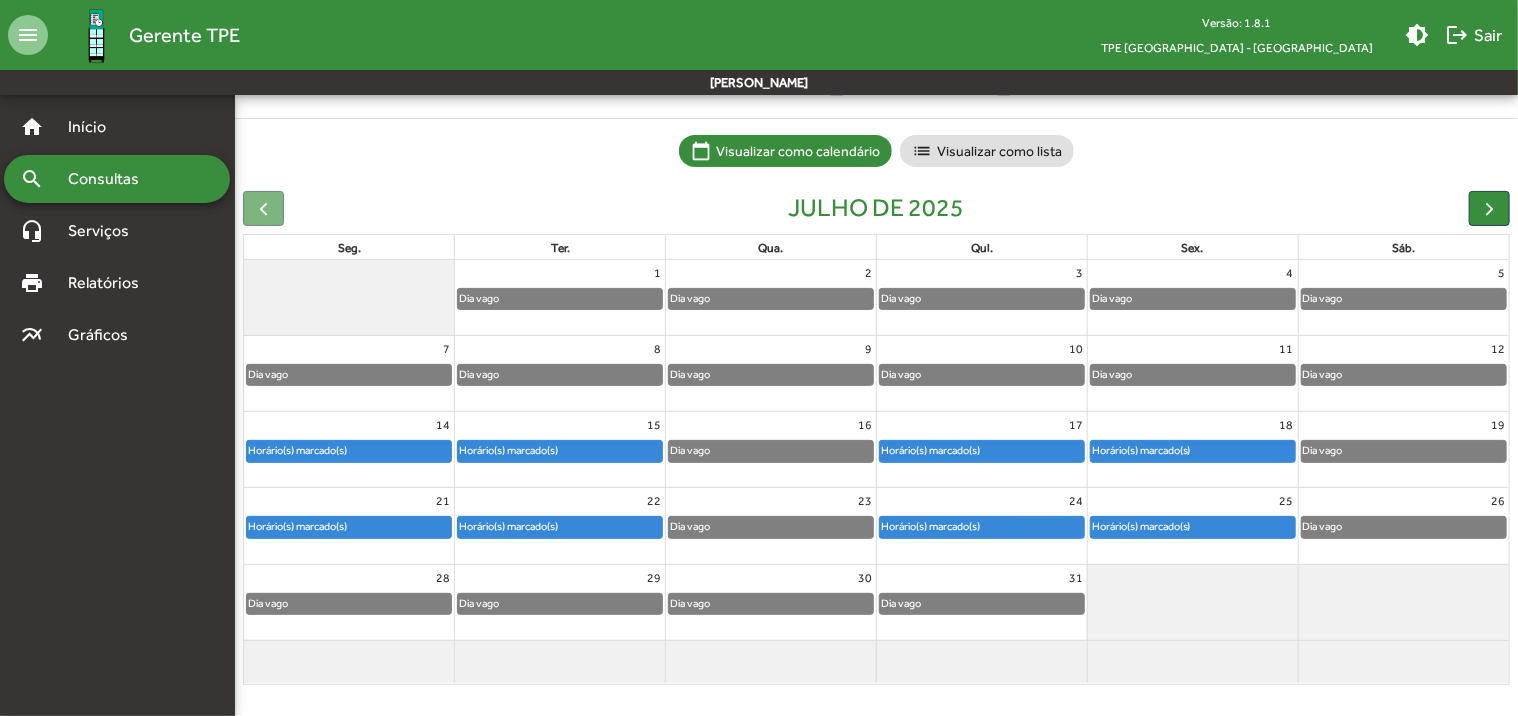 click on "Horário(s) marcado(s)" 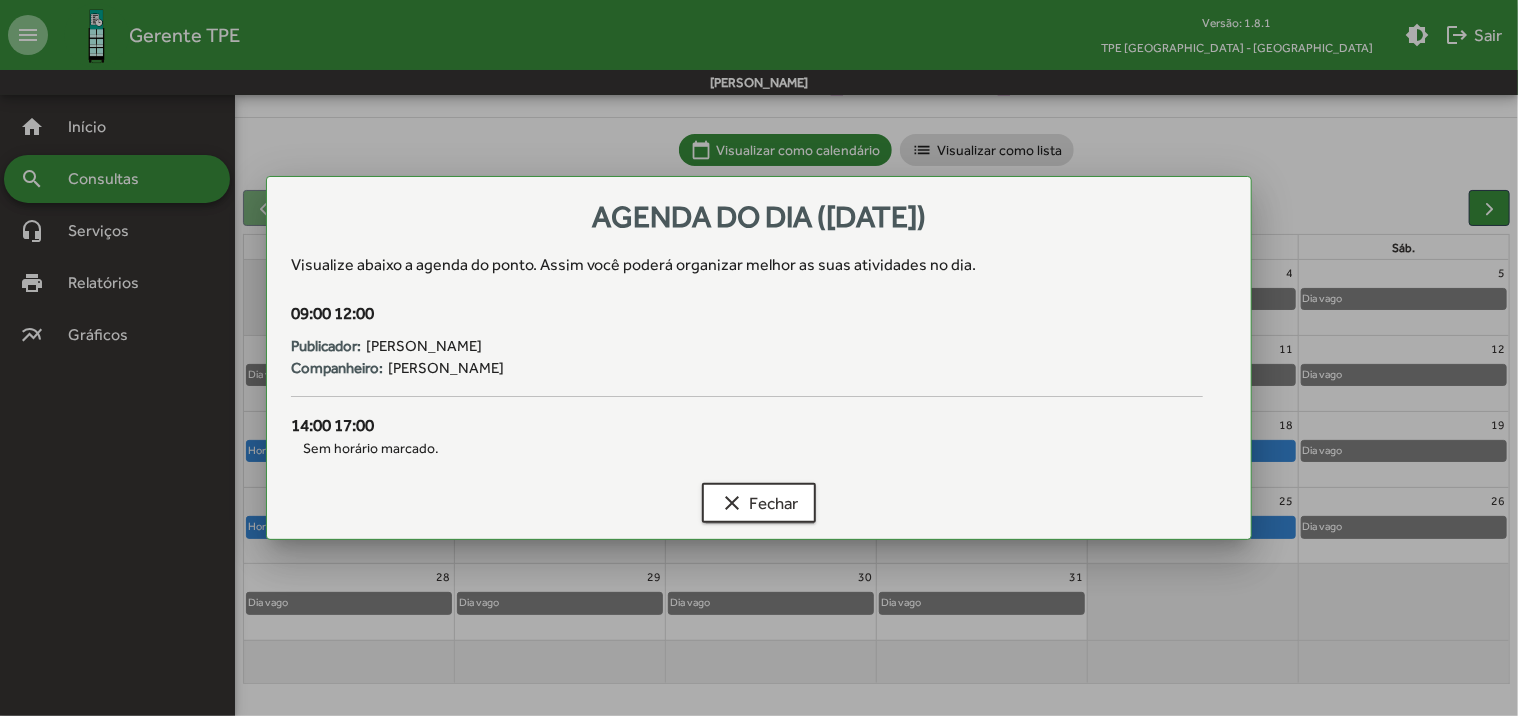 scroll, scrollTop: 0, scrollLeft: 0, axis: both 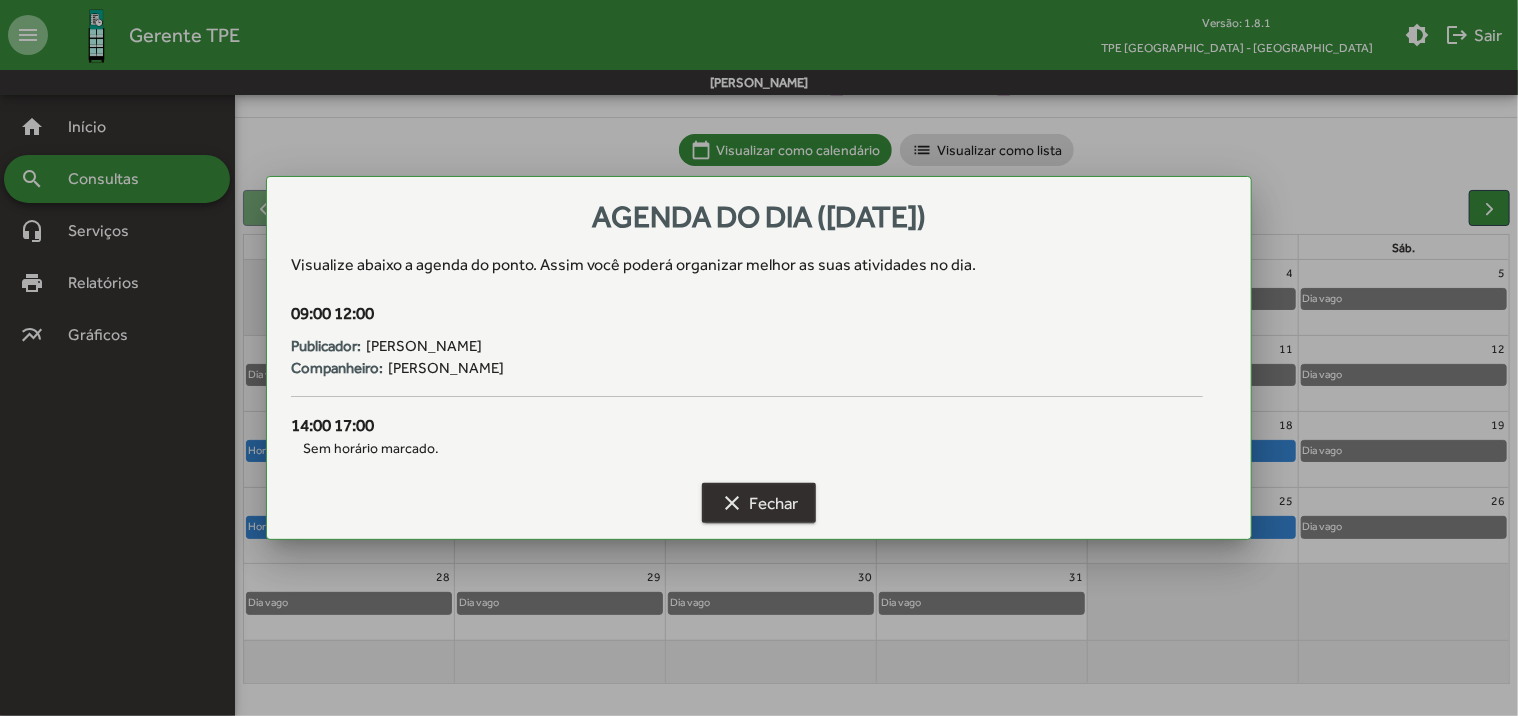 click on "clear" at bounding box center (732, 503) 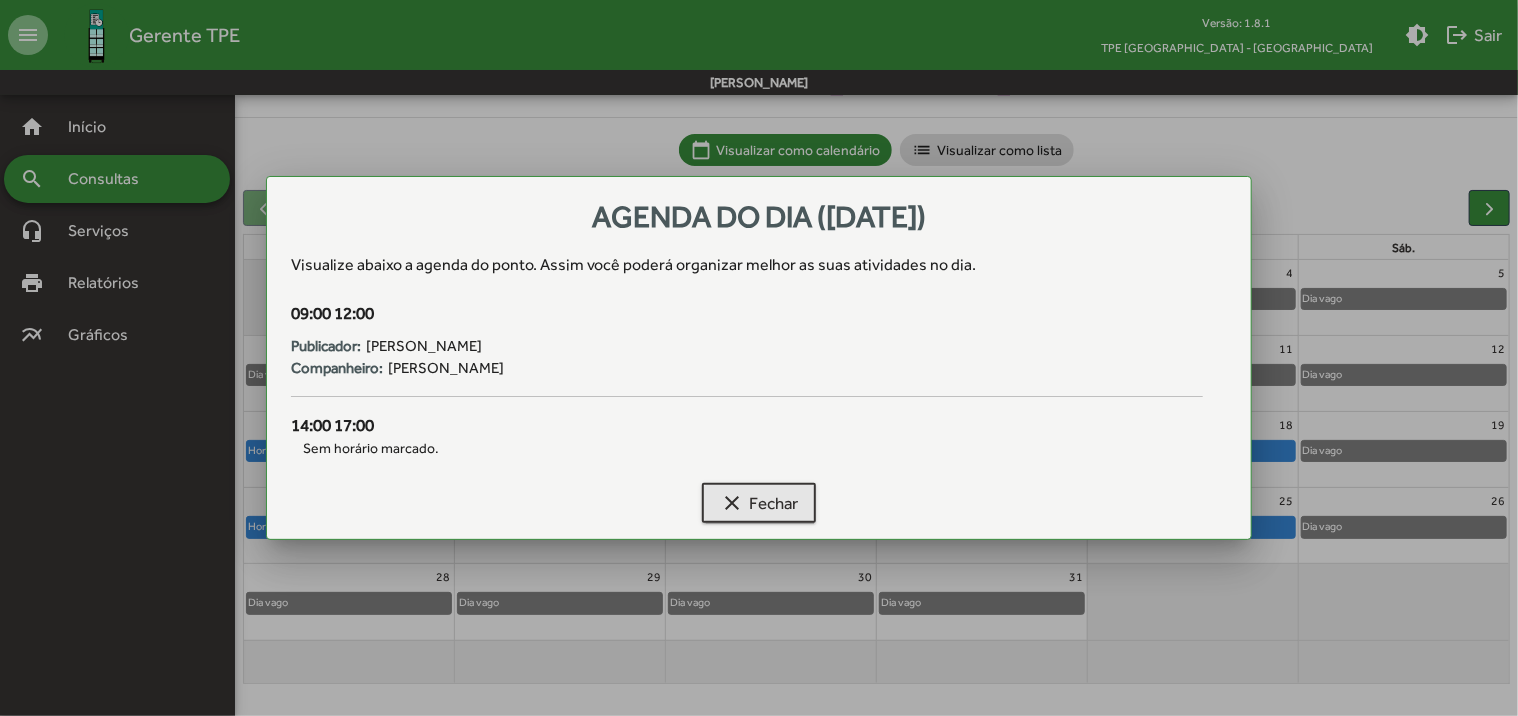 scroll, scrollTop: 111, scrollLeft: 0, axis: vertical 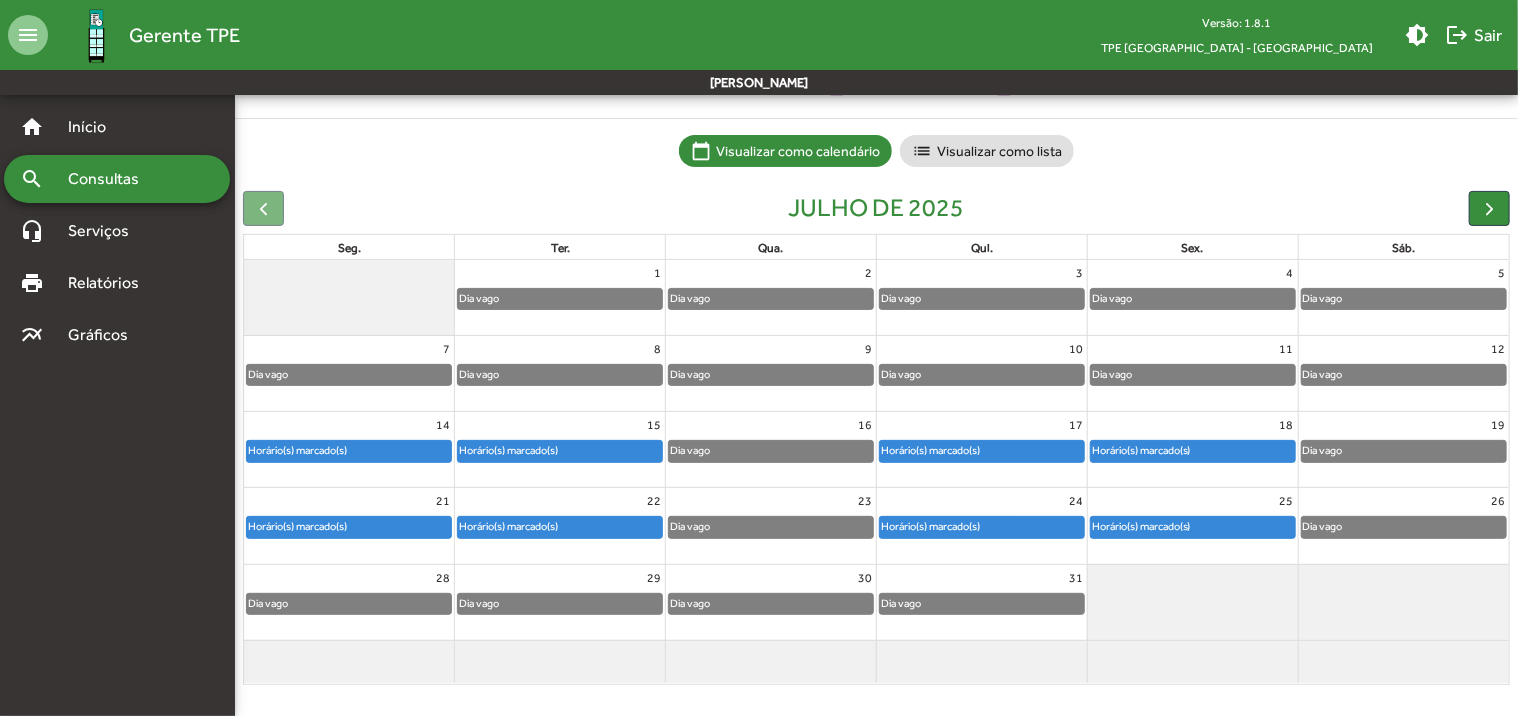 click on "Horário(s) marcado(s)" 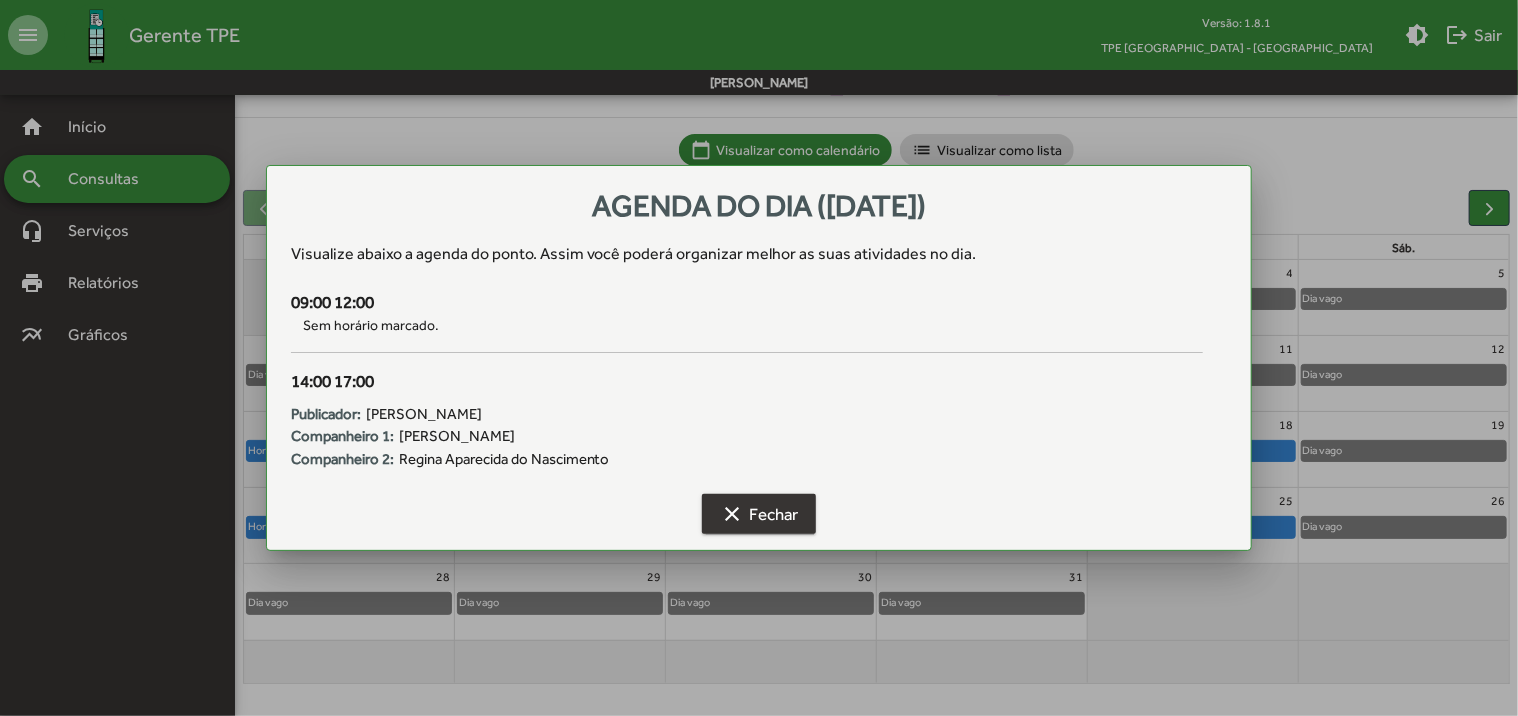 click on "clear  Fechar" at bounding box center [759, 514] 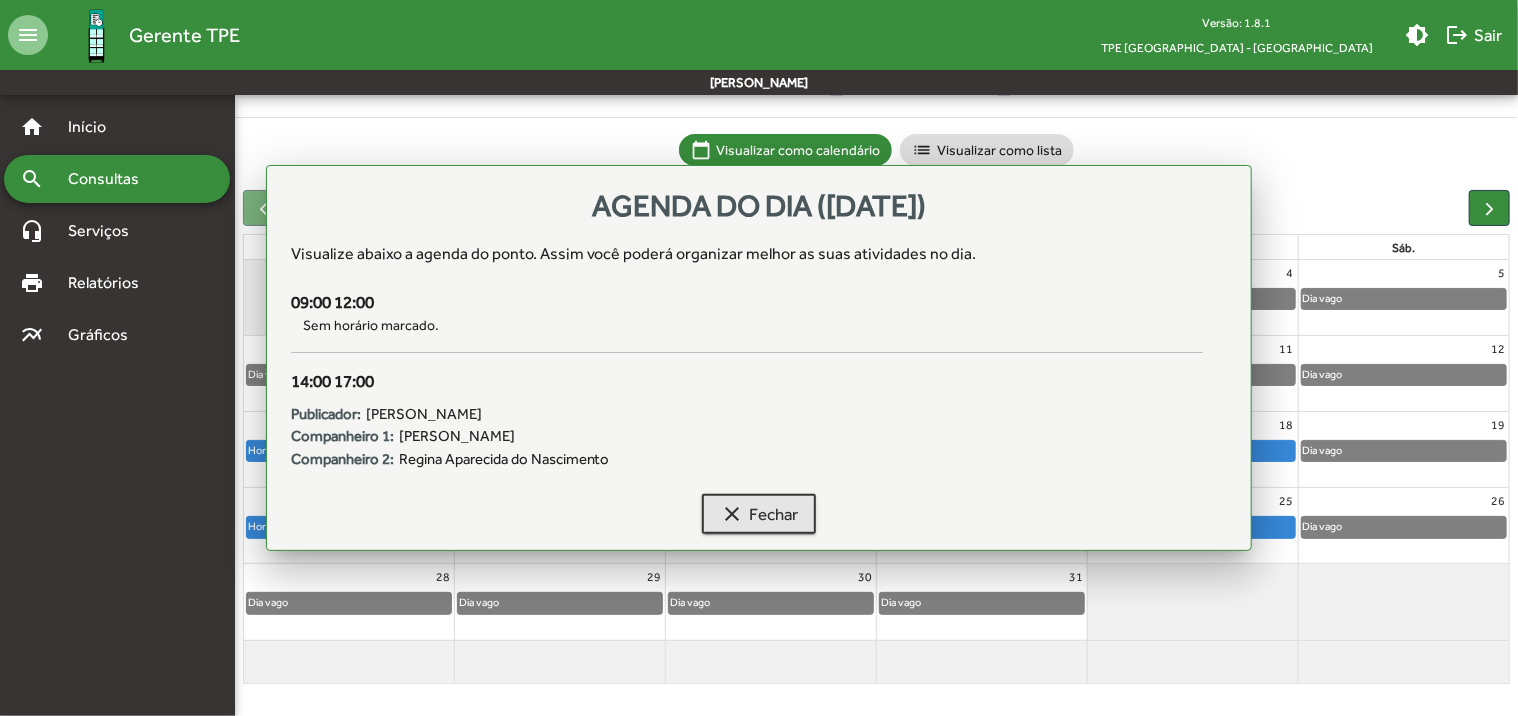 scroll, scrollTop: 111, scrollLeft: 0, axis: vertical 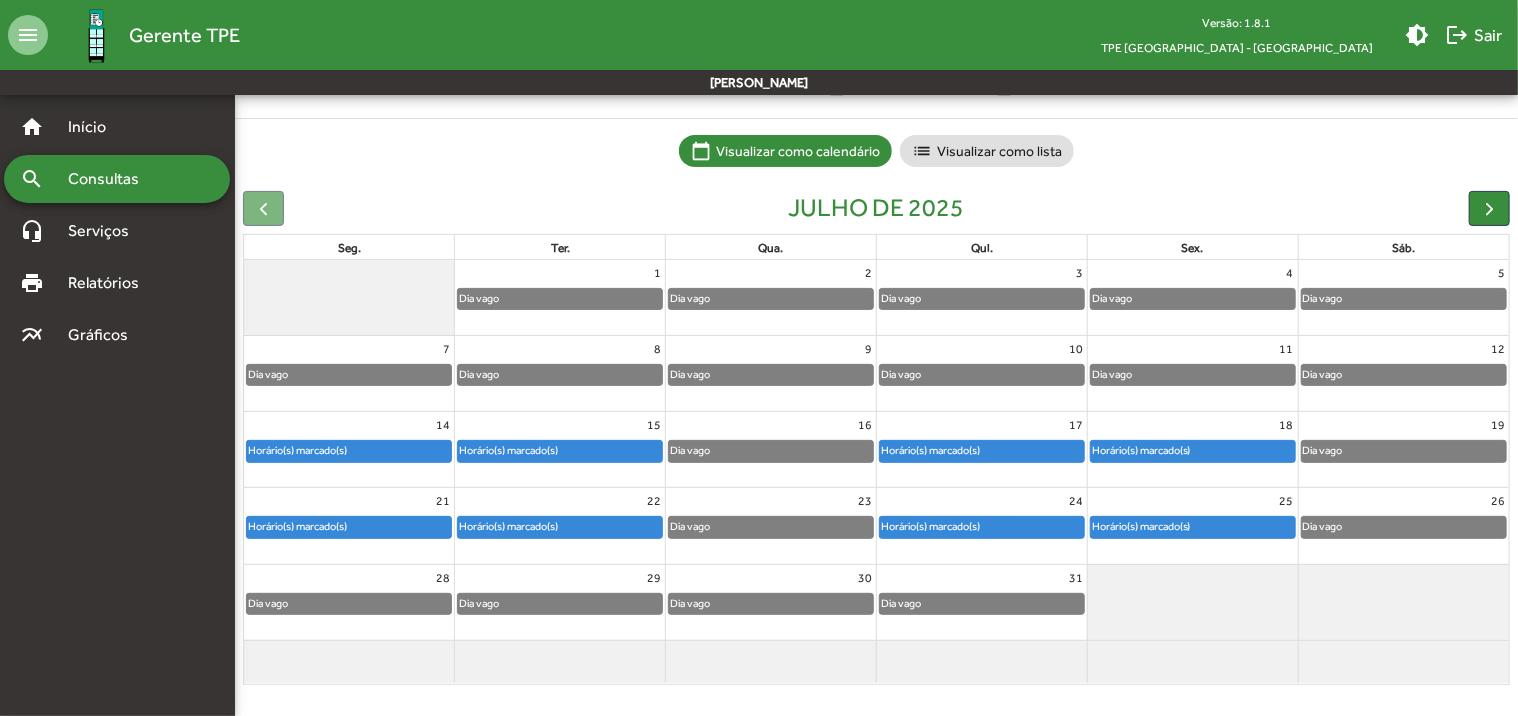 click on "Horário(s) marcado(s)" 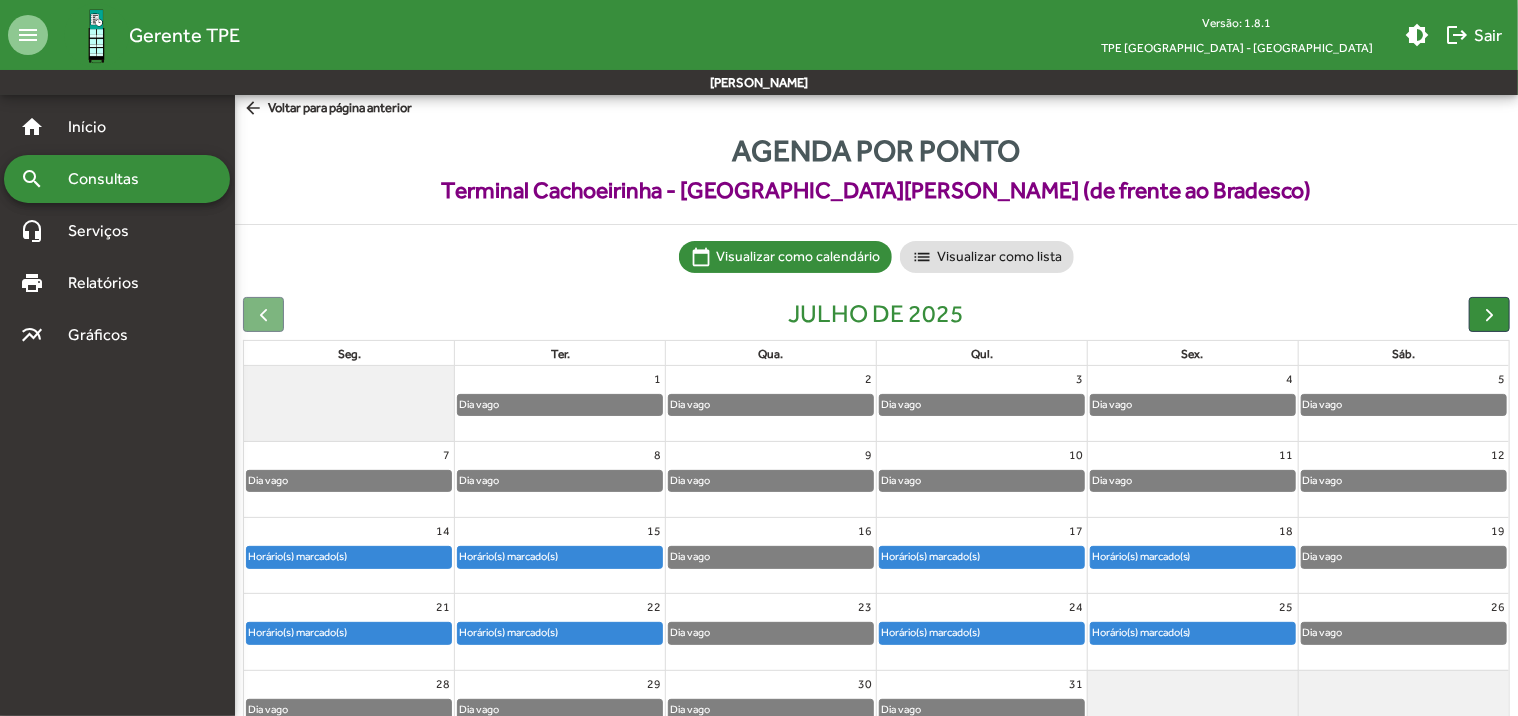 scroll, scrollTop: 0, scrollLeft: 0, axis: both 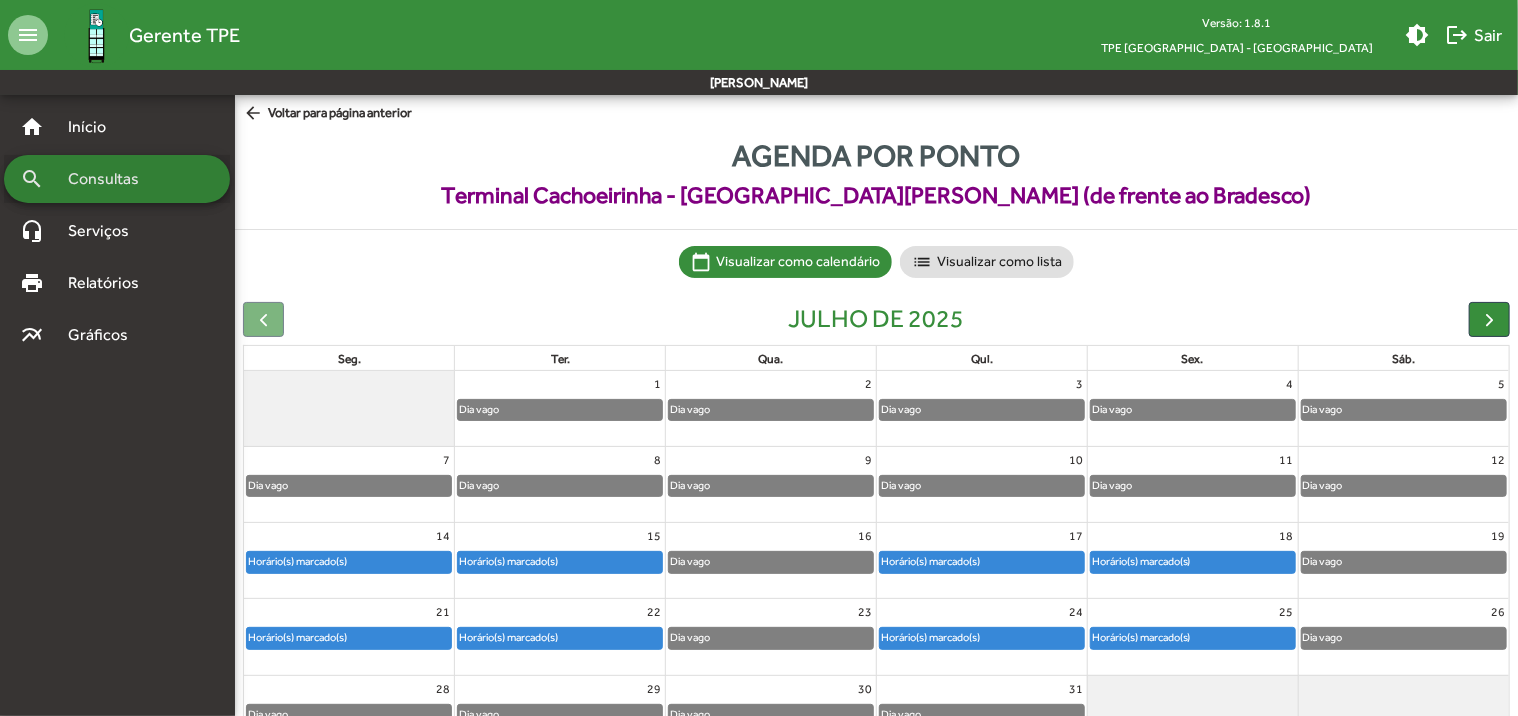 click on "Consultas" at bounding box center (110, 179) 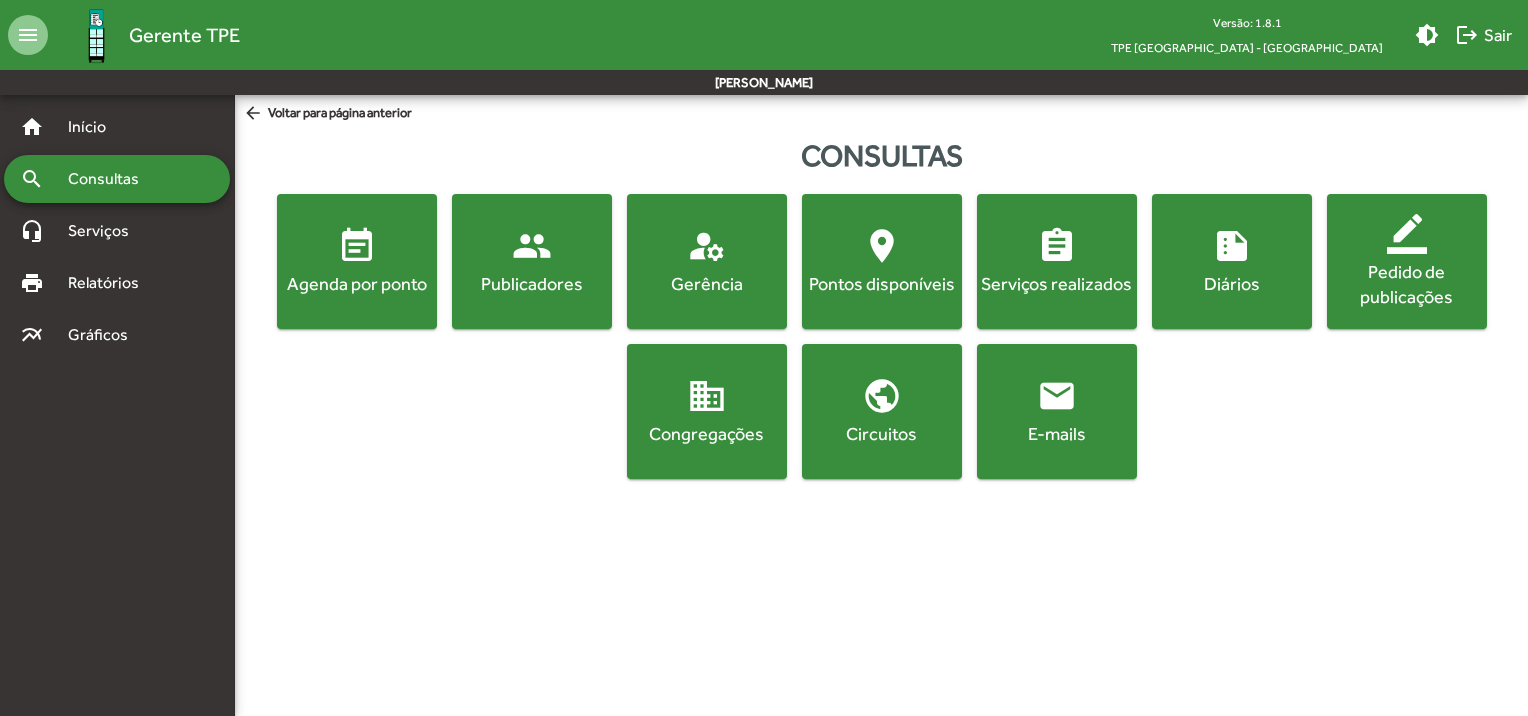click on "Agenda por ponto" 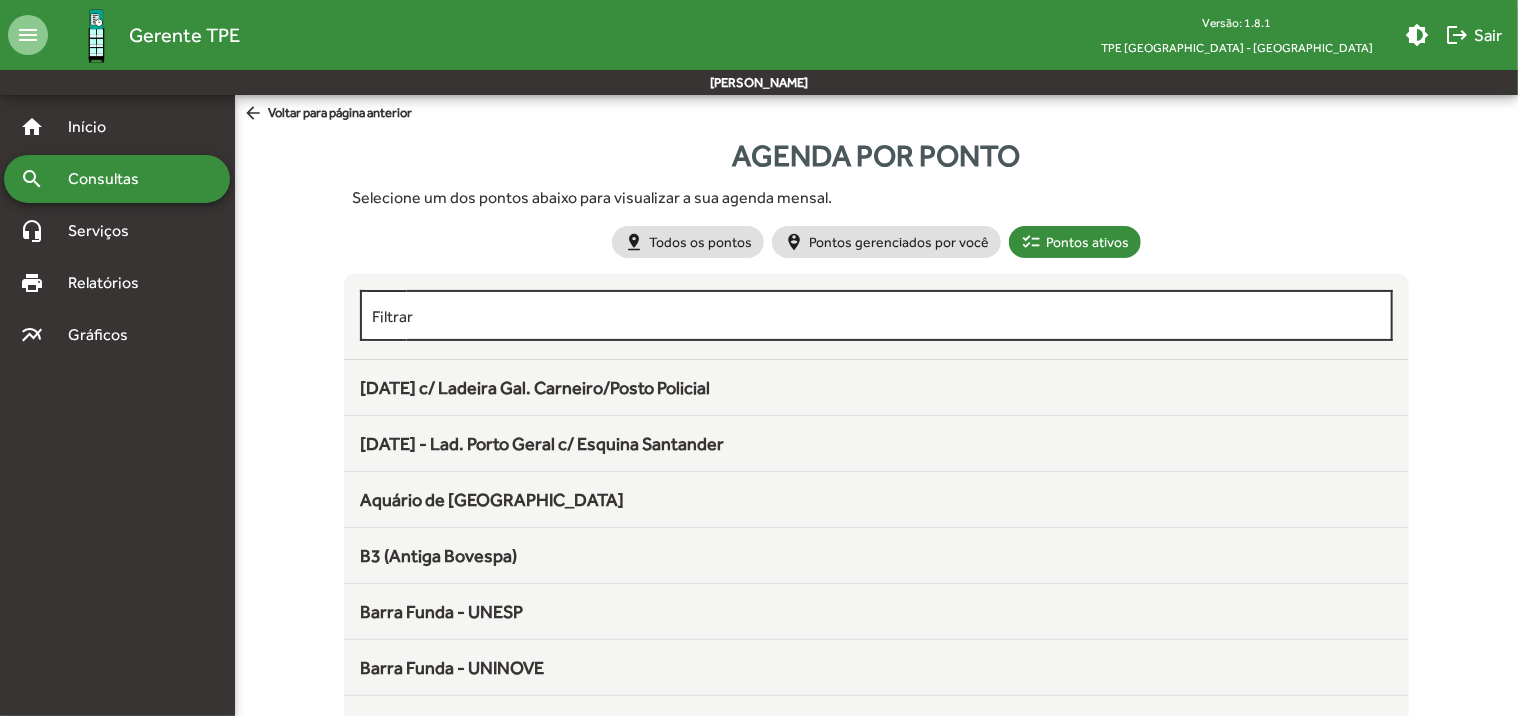 click on "Filtrar" at bounding box center [876, 316] 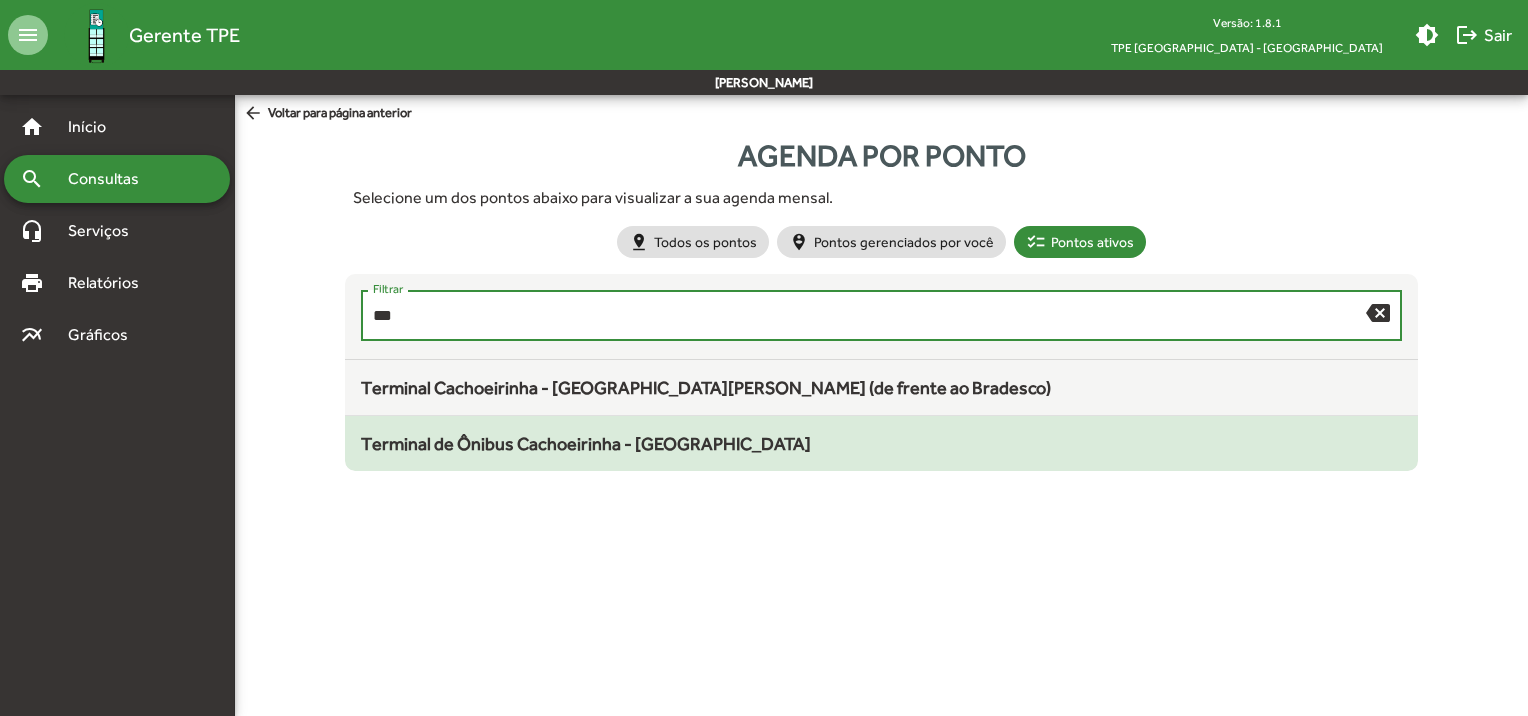 type on "***" 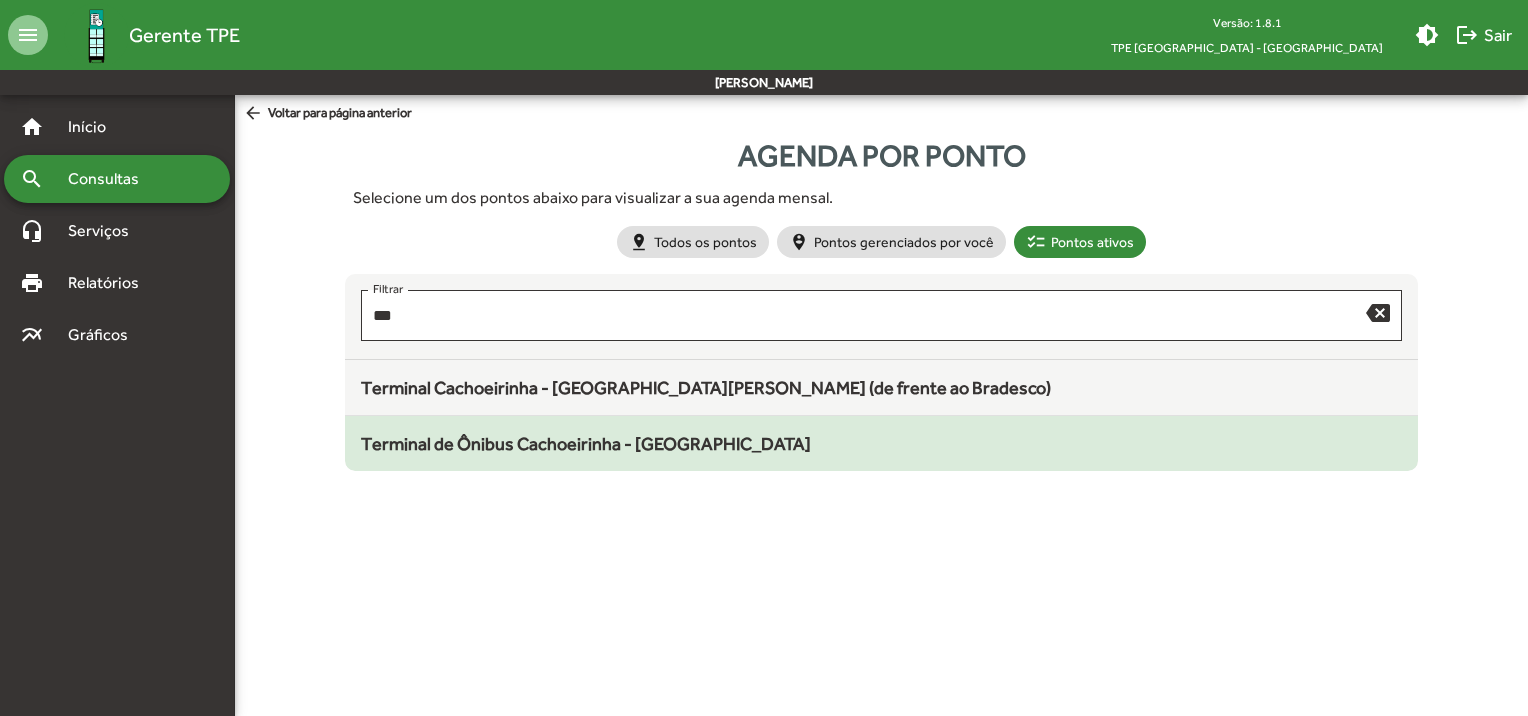 click on "Terminal de Ônibus Cachoeirinha - [GEOGRAPHIC_DATA]" 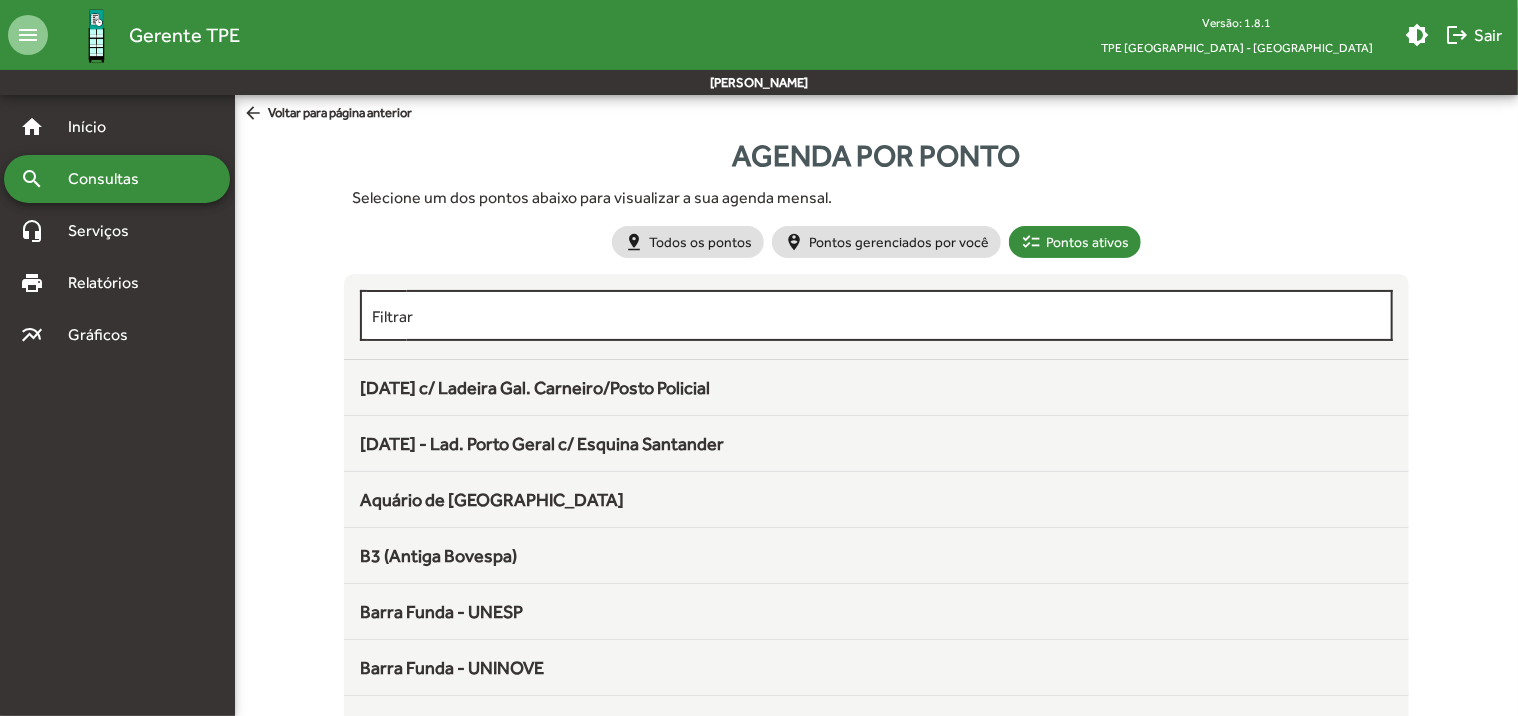 click on "Filtrar" at bounding box center (876, 316) 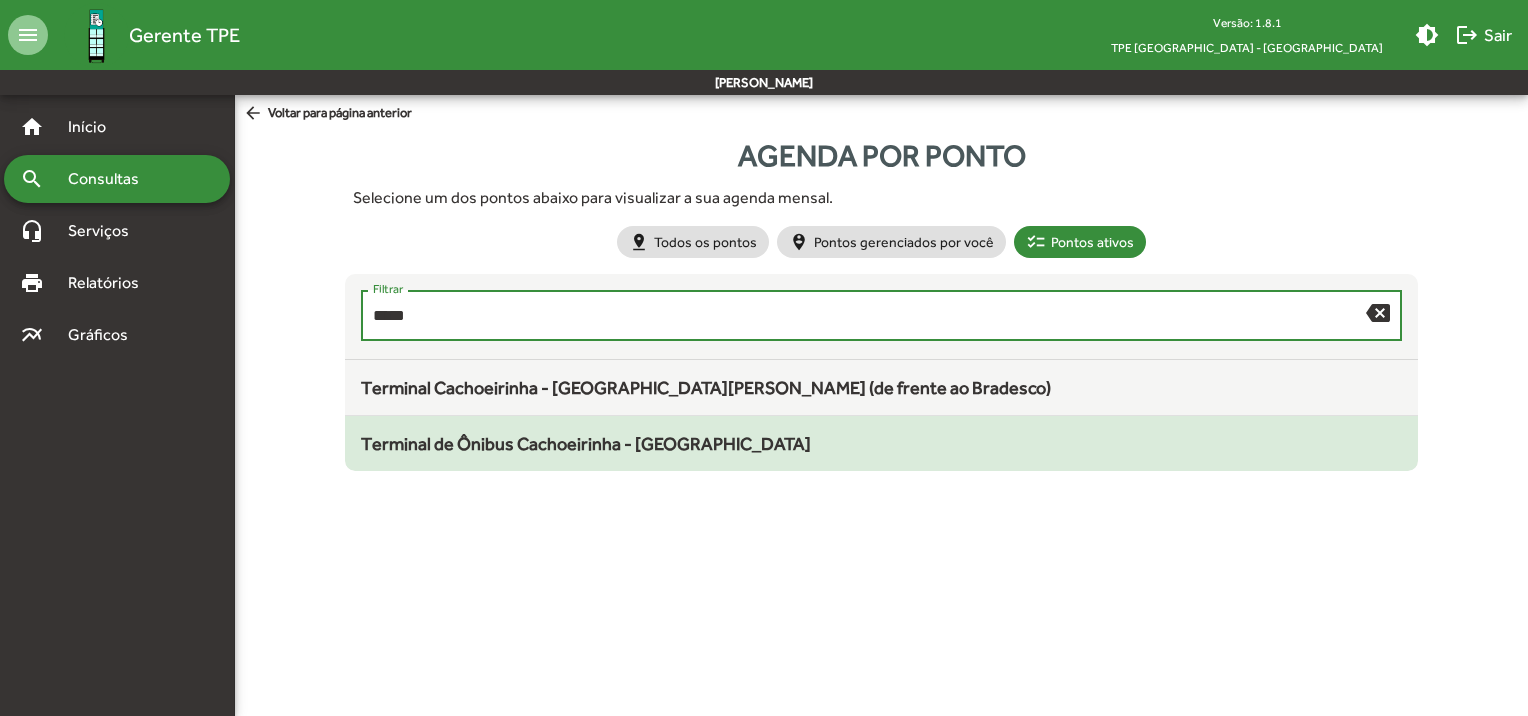 type on "*****" 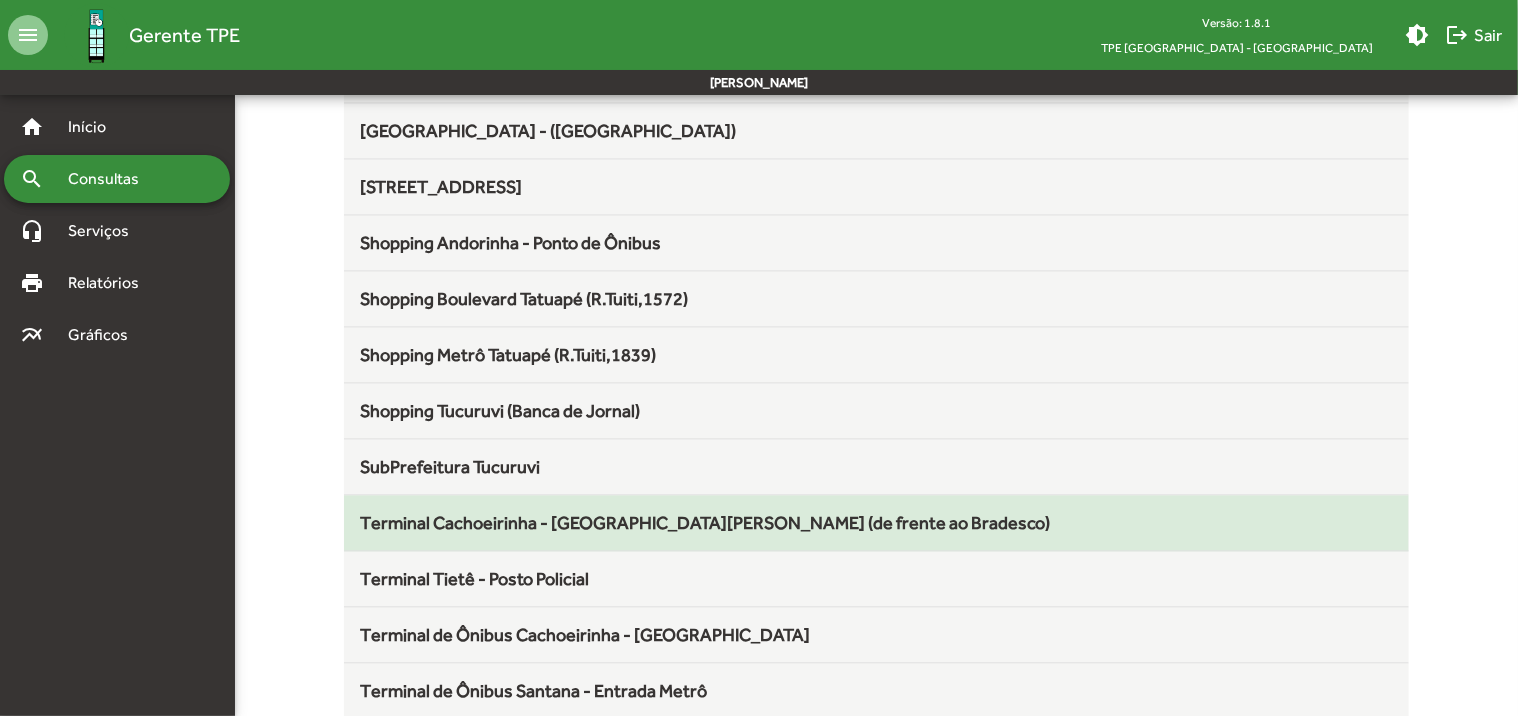 scroll, scrollTop: 1900, scrollLeft: 0, axis: vertical 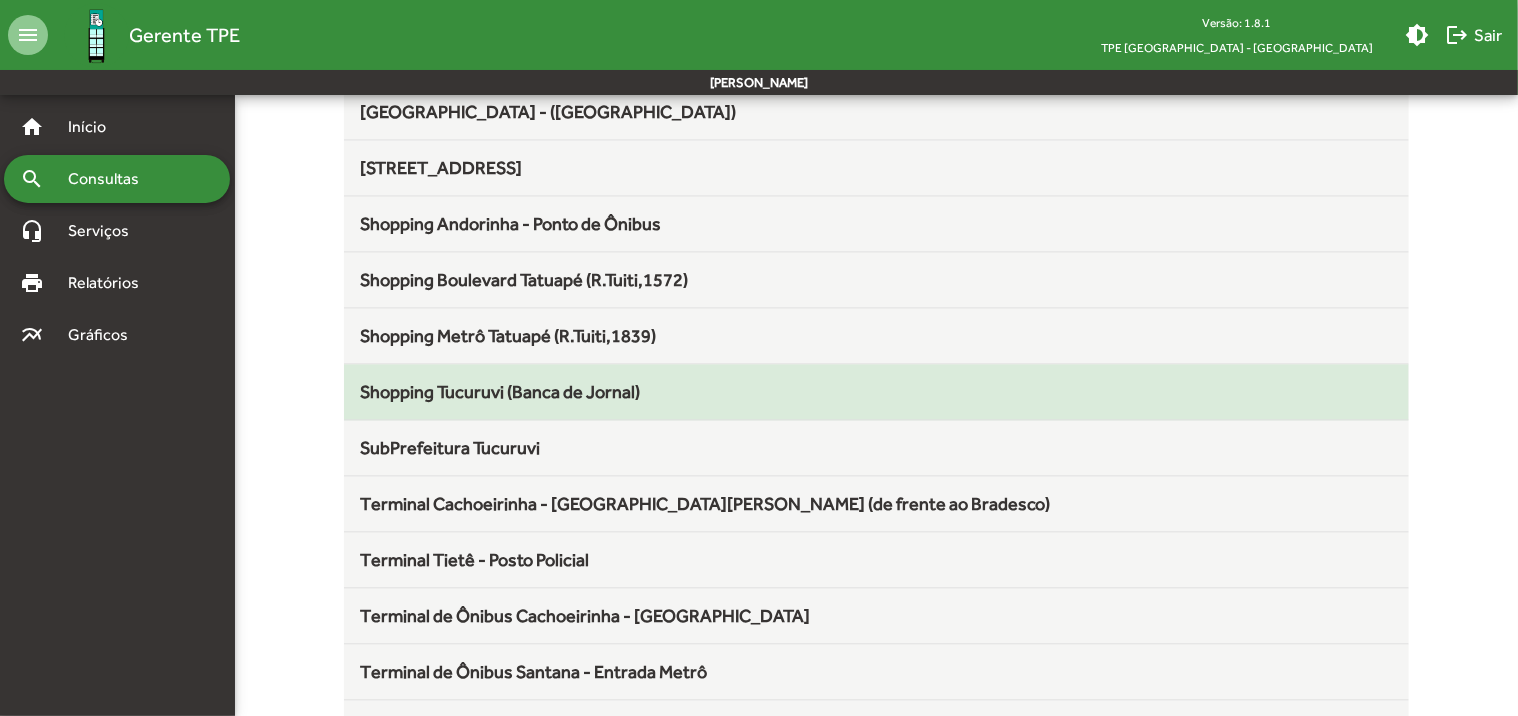 click on "Shopping Tucuruvi (Banca de Jornal)" 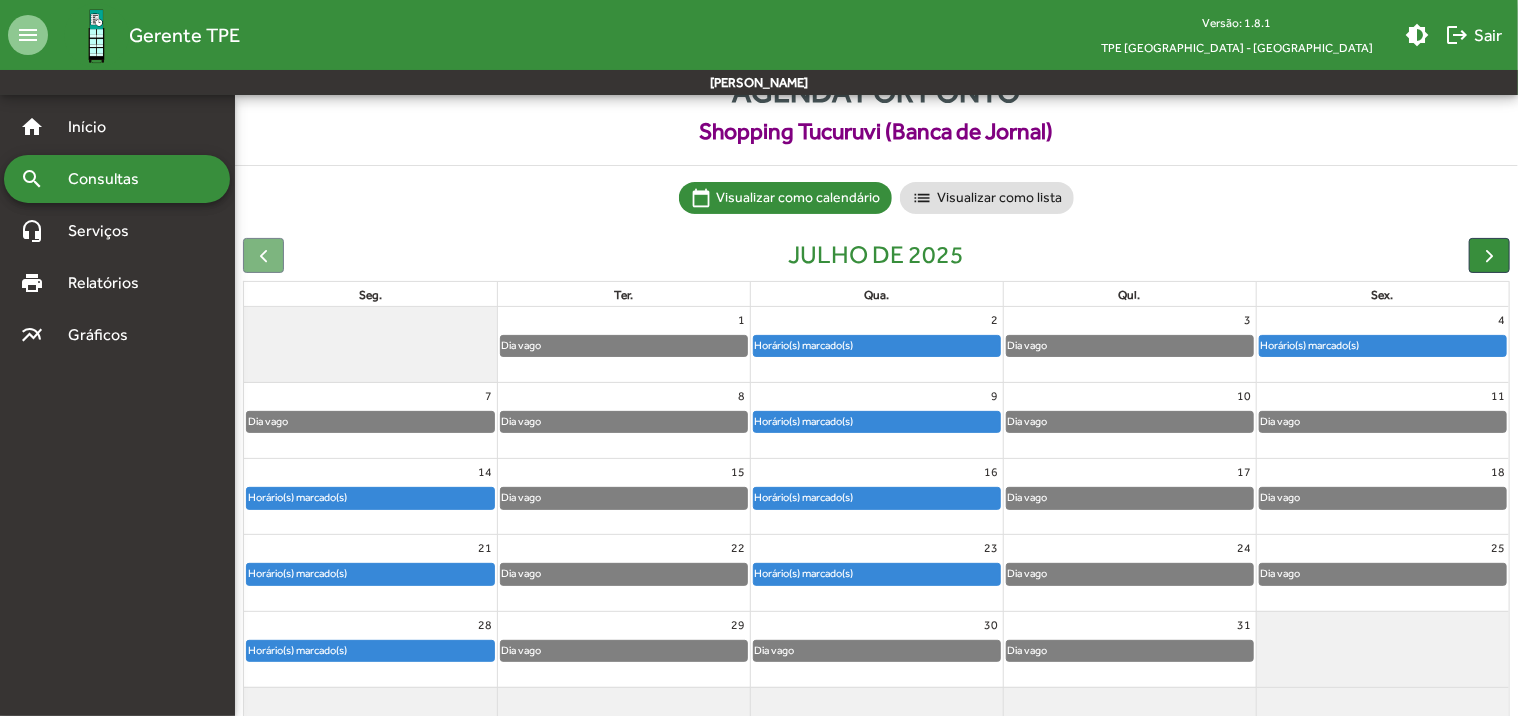 scroll, scrollTop: 111, scrollLeft: 0, axis: vertical 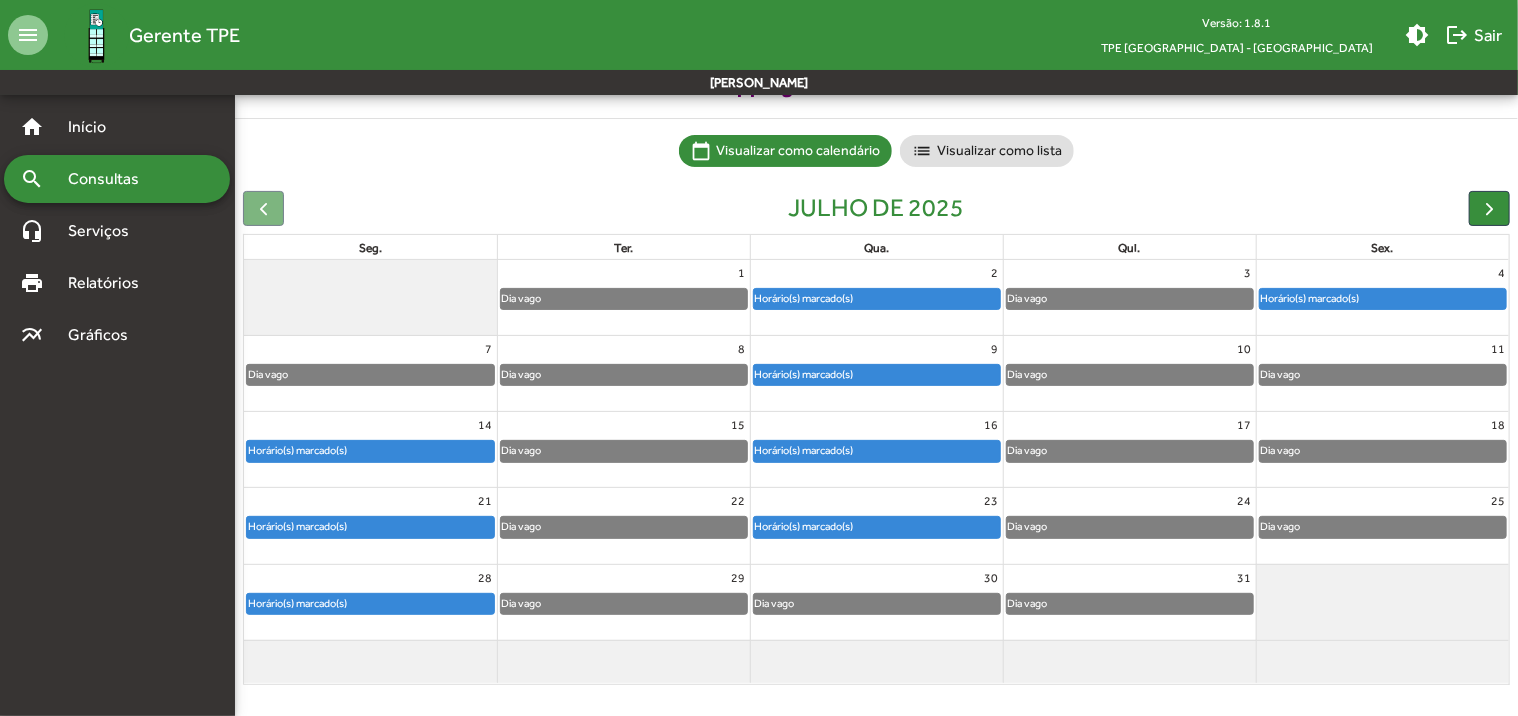click on "Consultas" at bounding box center [110, 179] 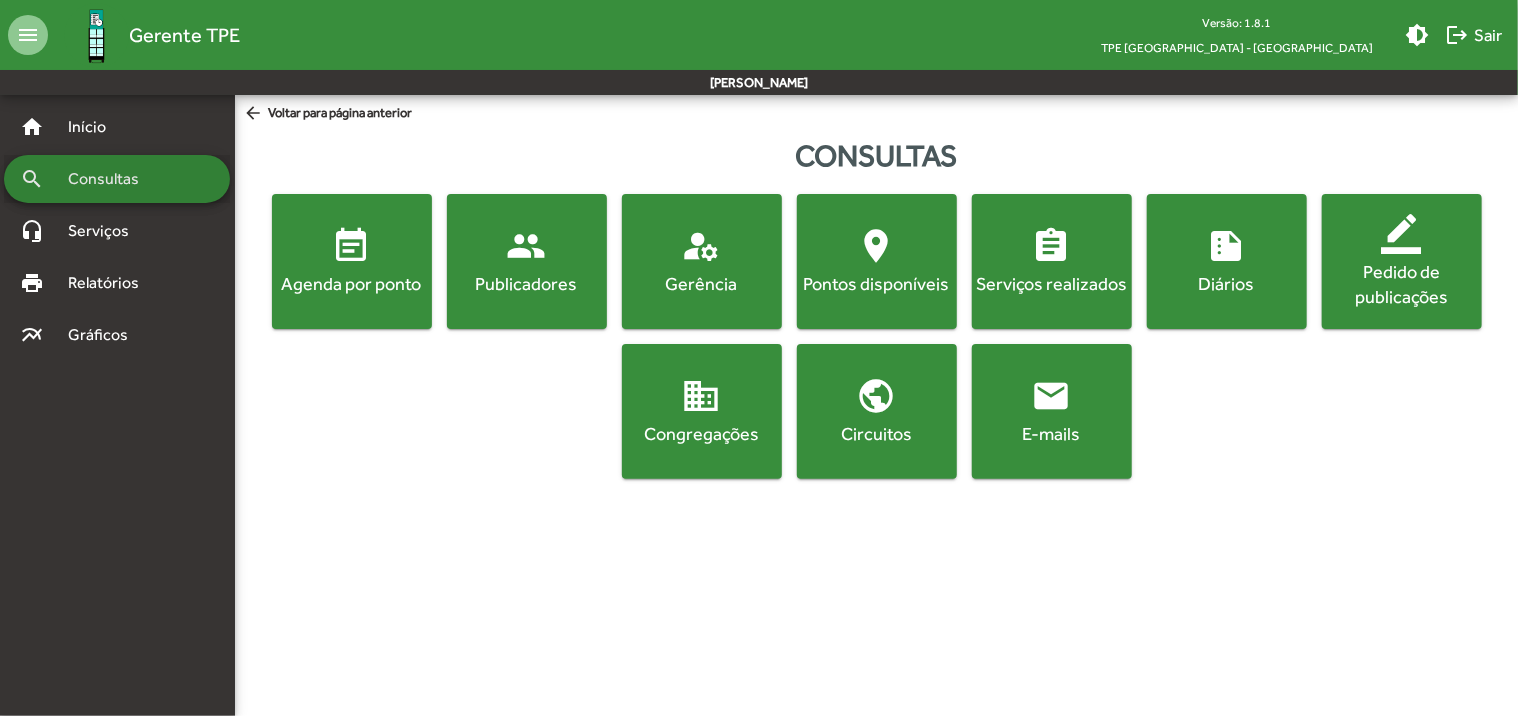 scroll, scrollTop: 0, scrollLeft: 0, axis: both 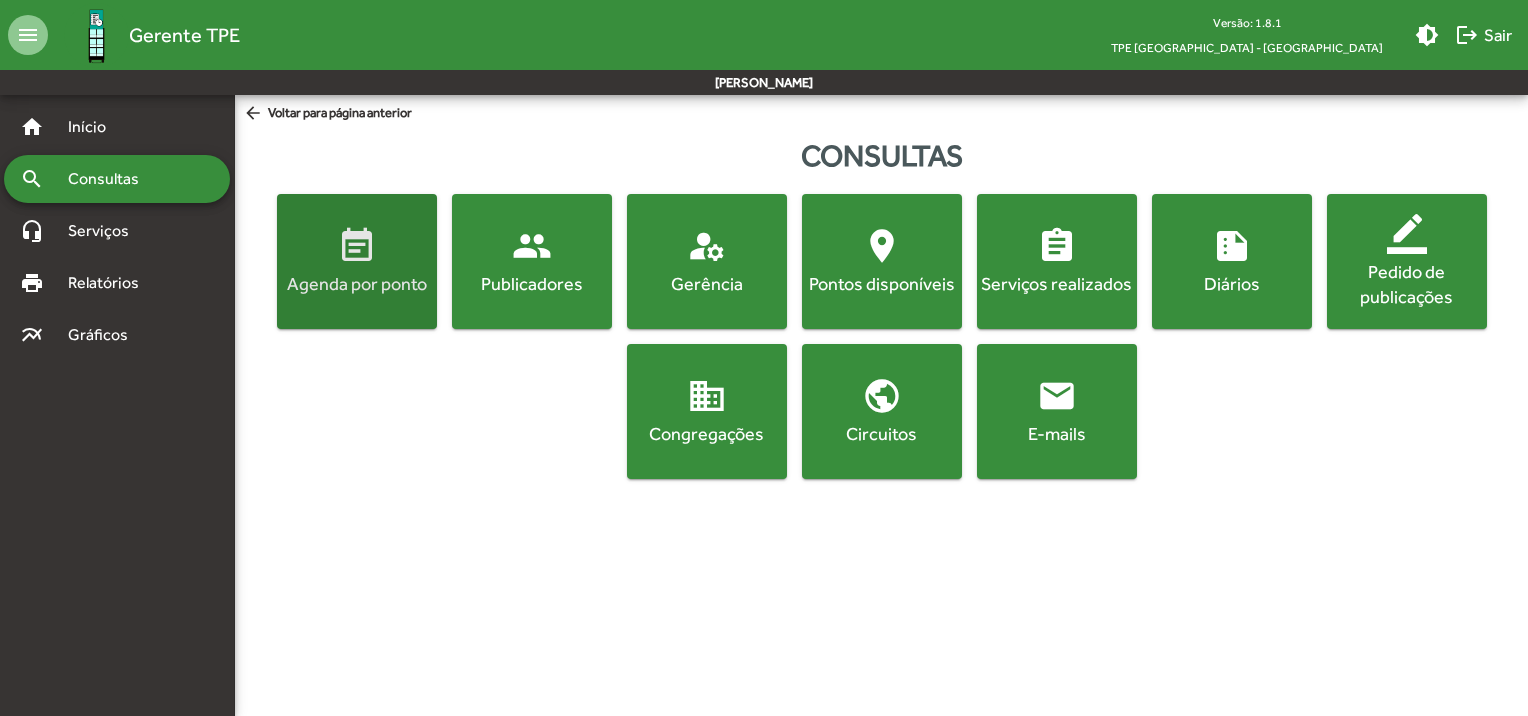 click on "event_note  Agenda por ponto" 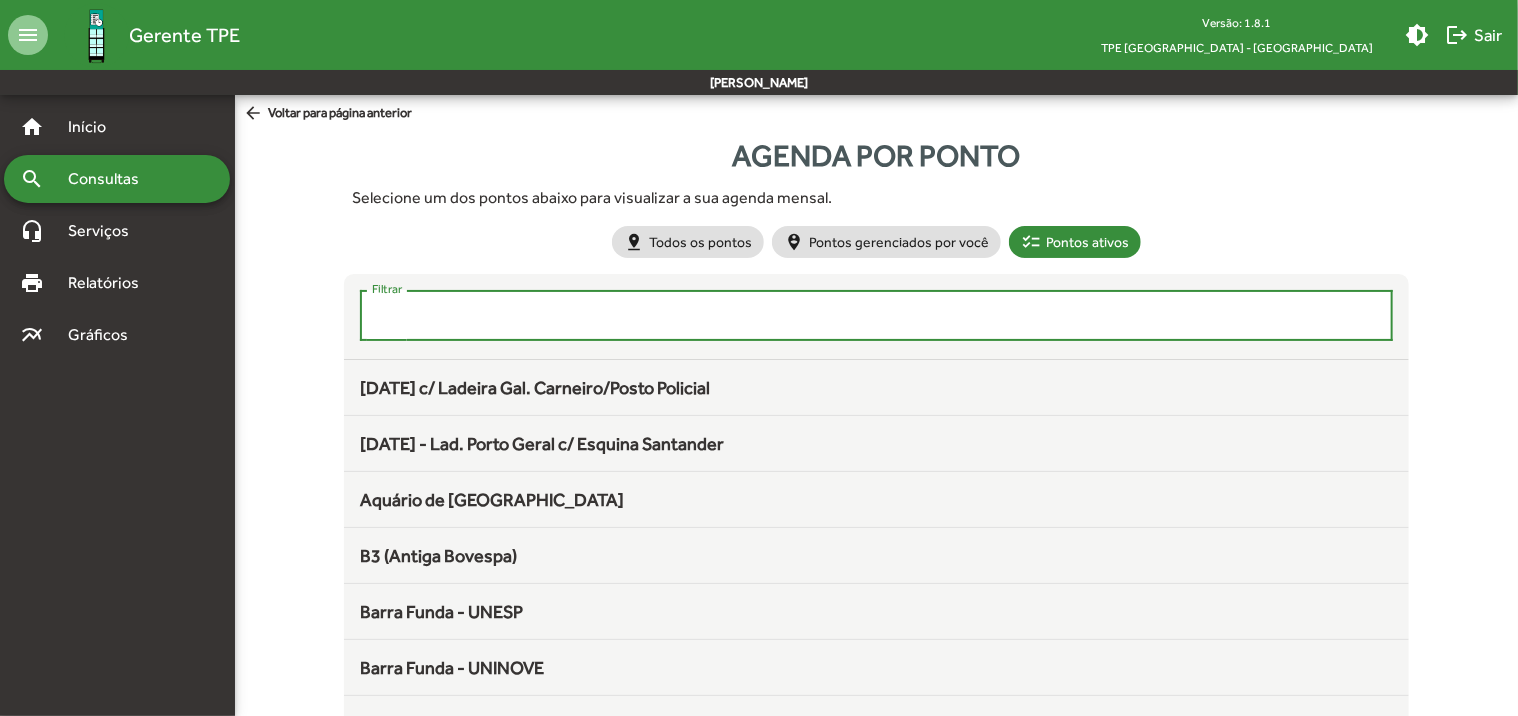 click on "Filtrar" at bounding box center (876, 316) 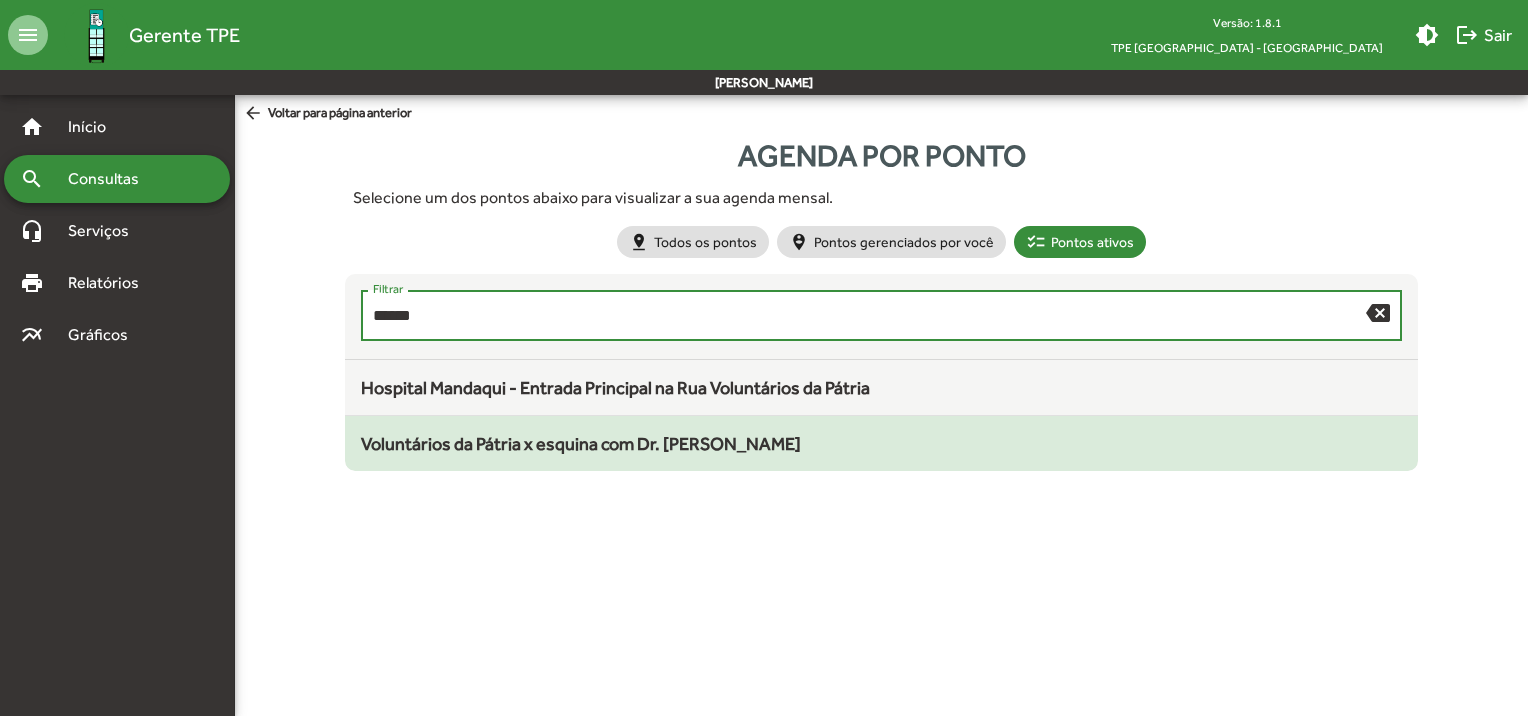 type on "******" 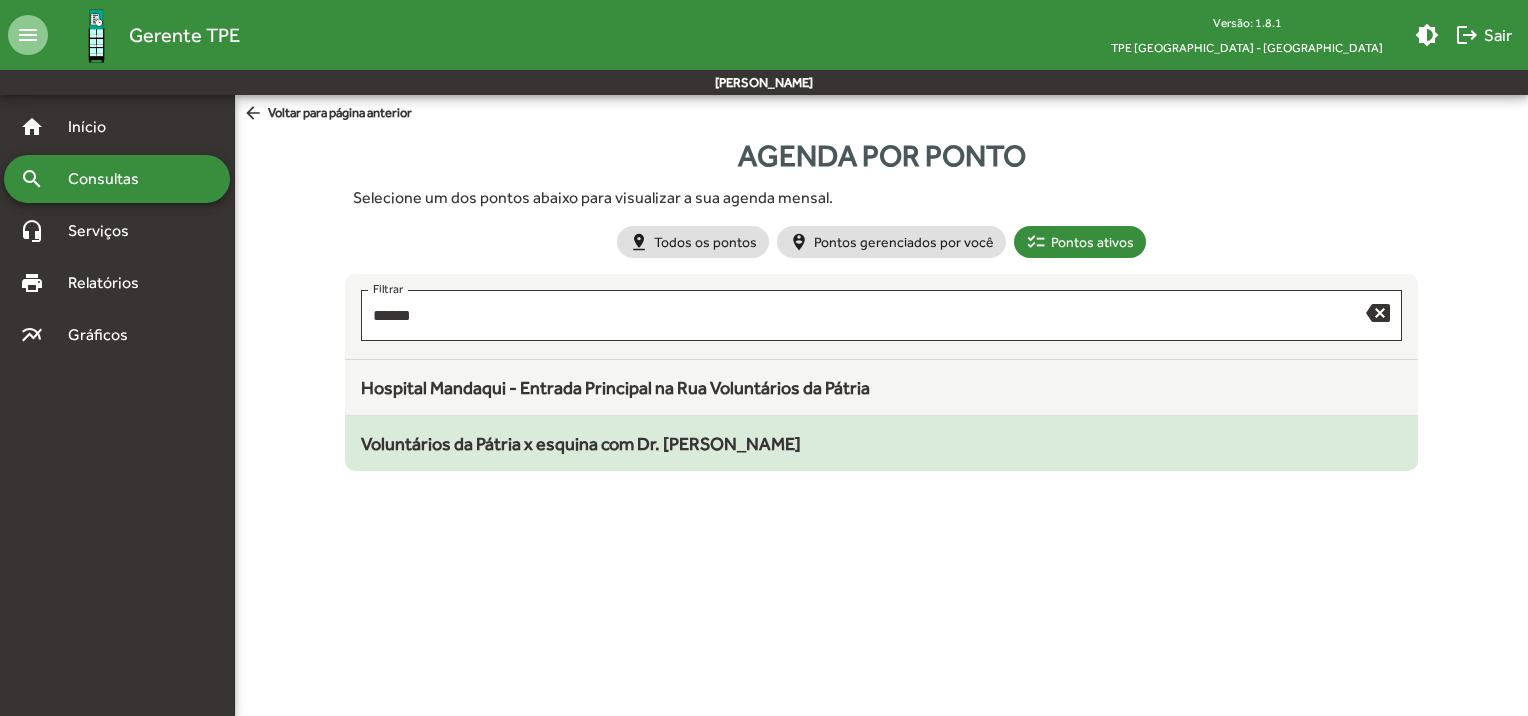 click on "Voluntários da Pátria x esquina com  Dr. [PERSON_NAME]" 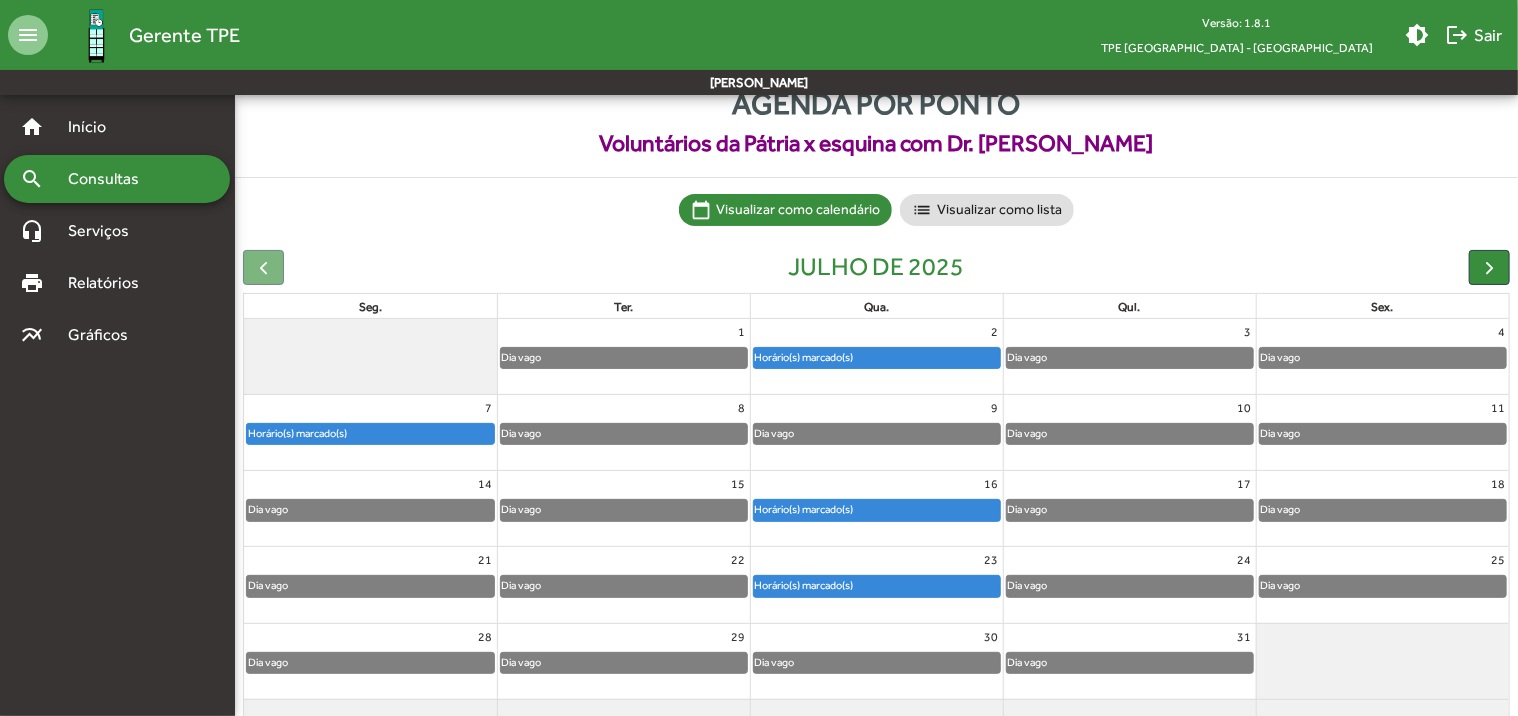 scroll, scrollTop: 100, scrollLeft: 0, axis: vertical 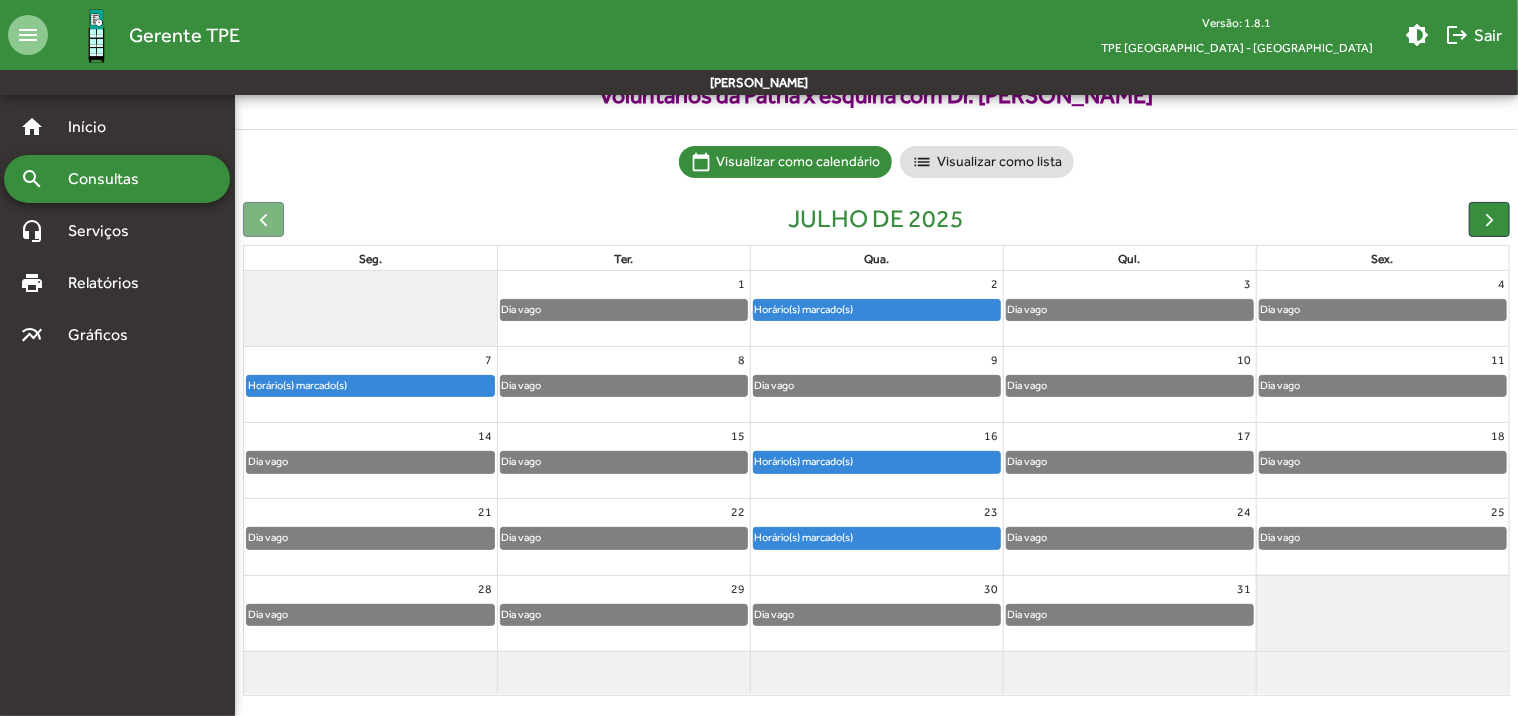click on "Horário(s) marcado(s)" 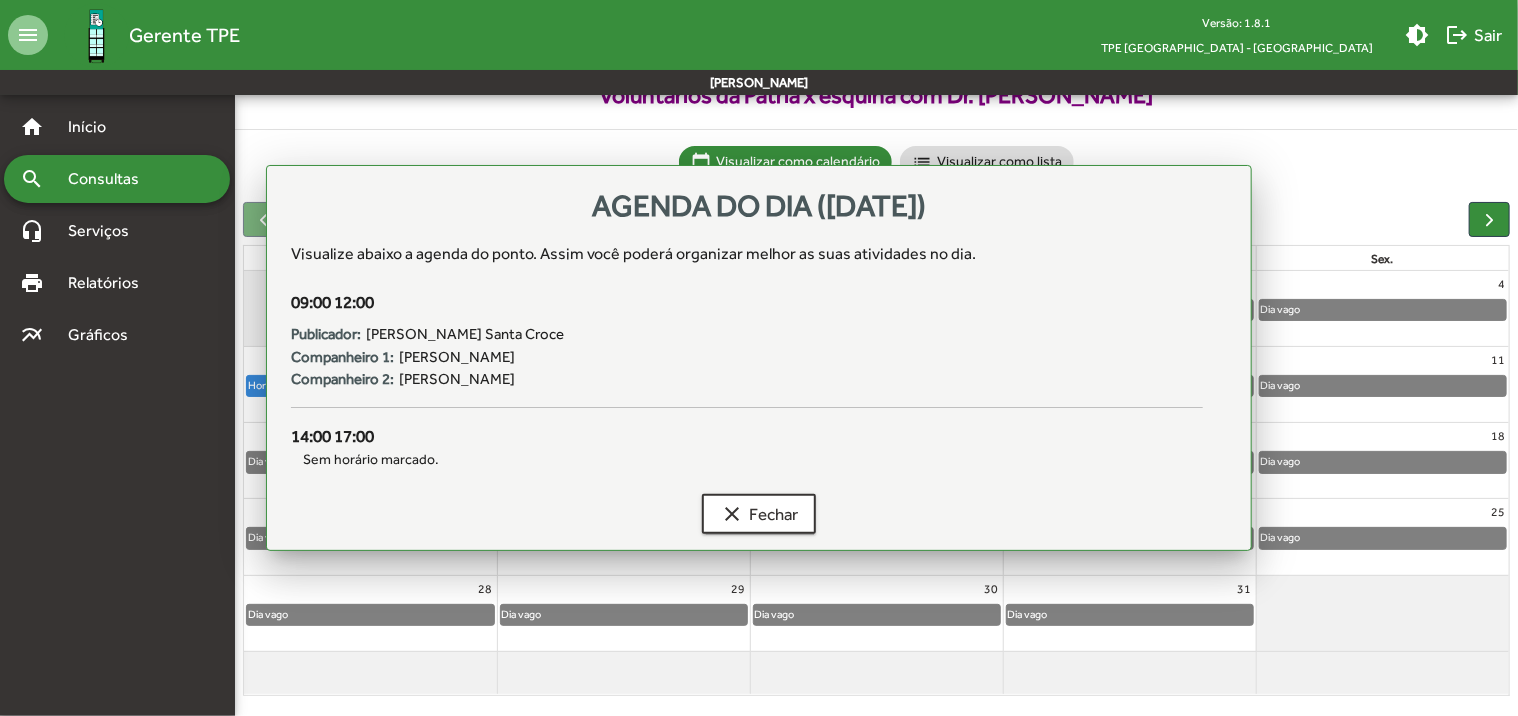 scroll, scrollTop: 100, scrollLeft: 0, axis: vertical 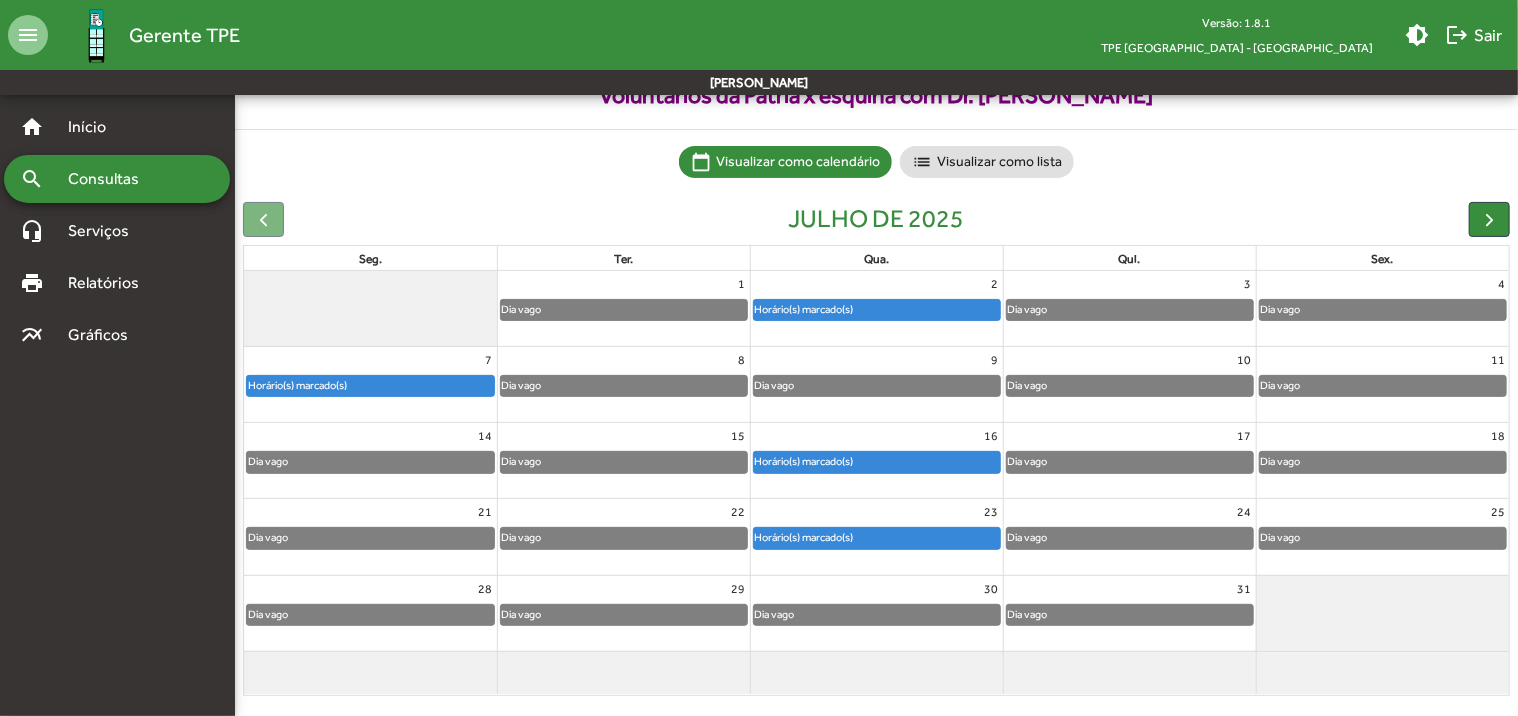 click on "Horário(s) marcado(s)" 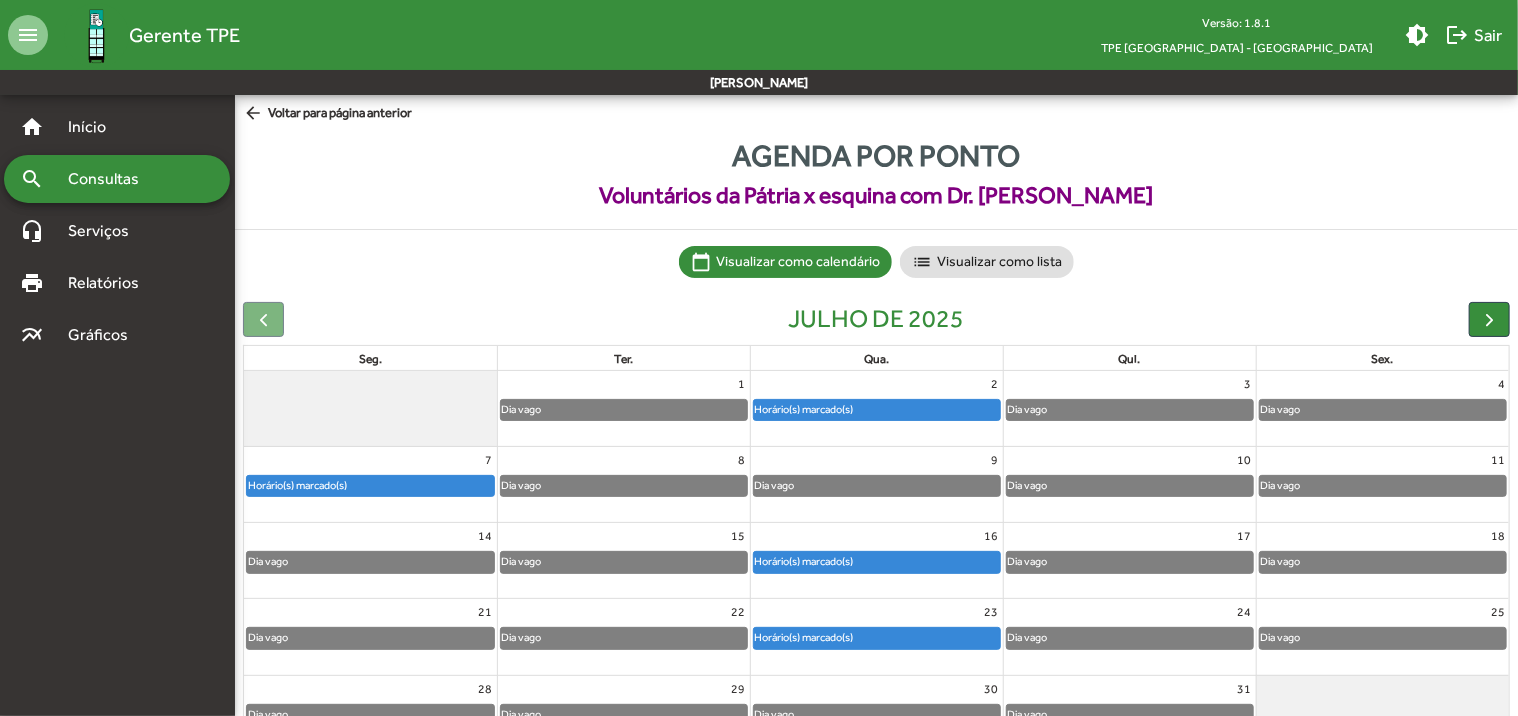 scroll, scrollTop: 100, scrollLeft: 0, axis: vertical 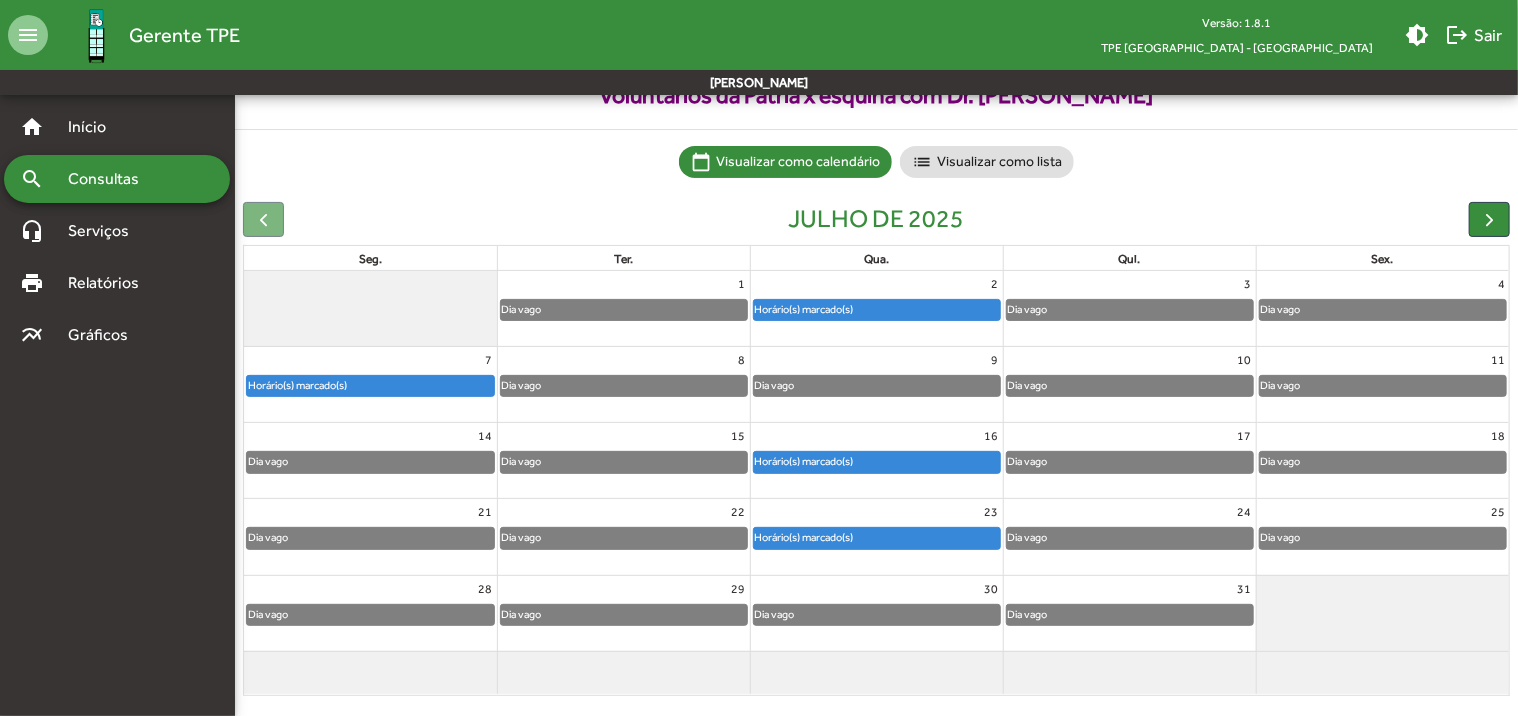 click on "Horário(s) marcado(s)" 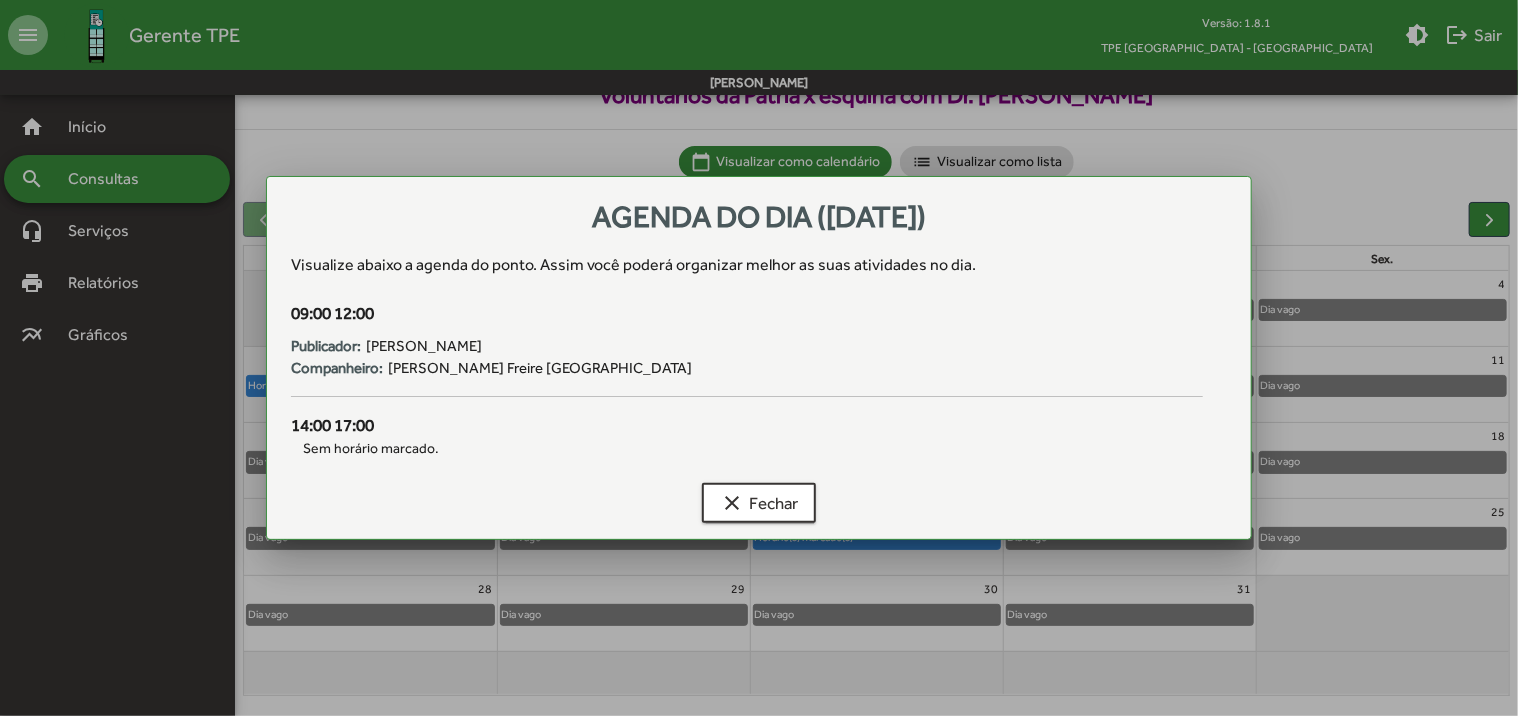 scroll, scrollTop: 0, scrollLeft: 0, axis: both 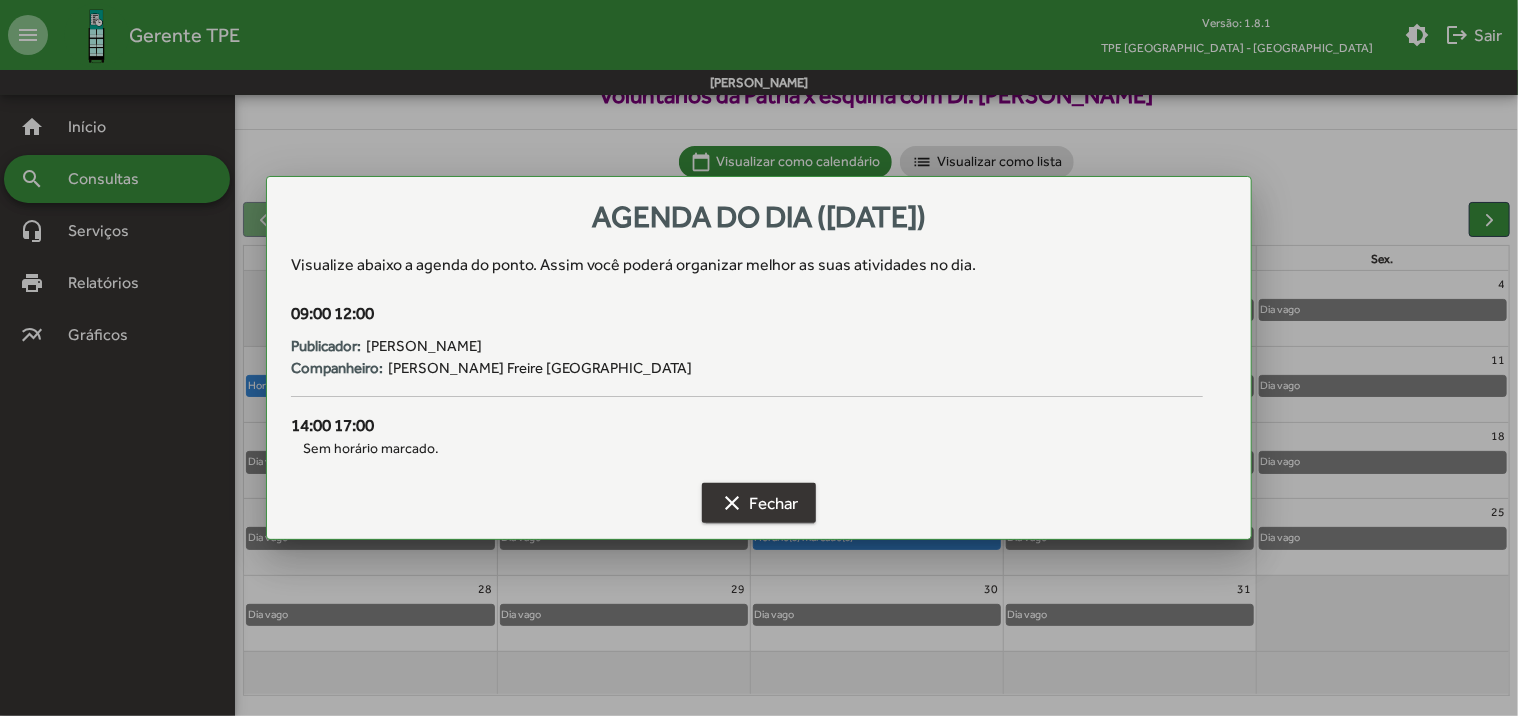 click on "clear  Fechar" at bounding box center [759, 503] 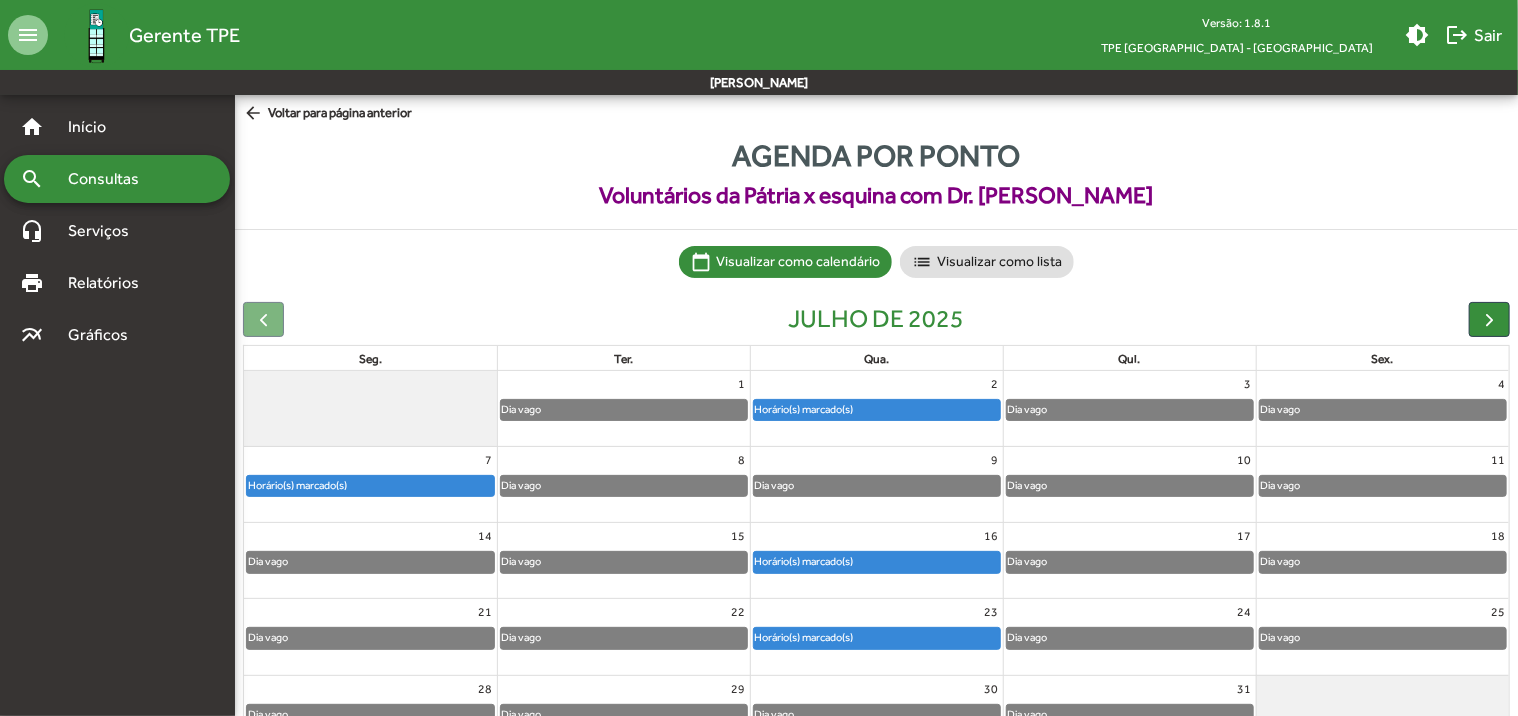scroll, scrollTop: 100, scrollLeft: 0, axis: vertical 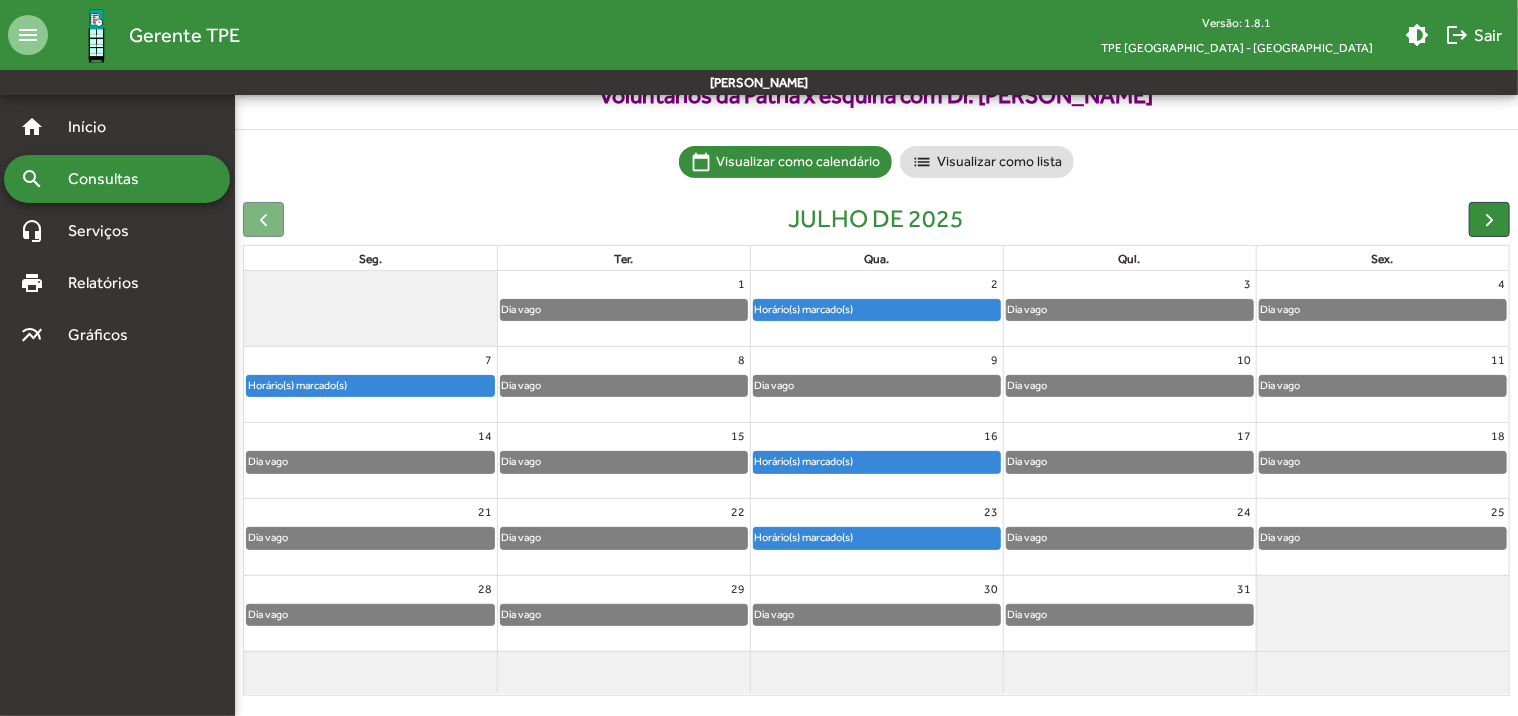 click on "Horário(s) marcado(s)" 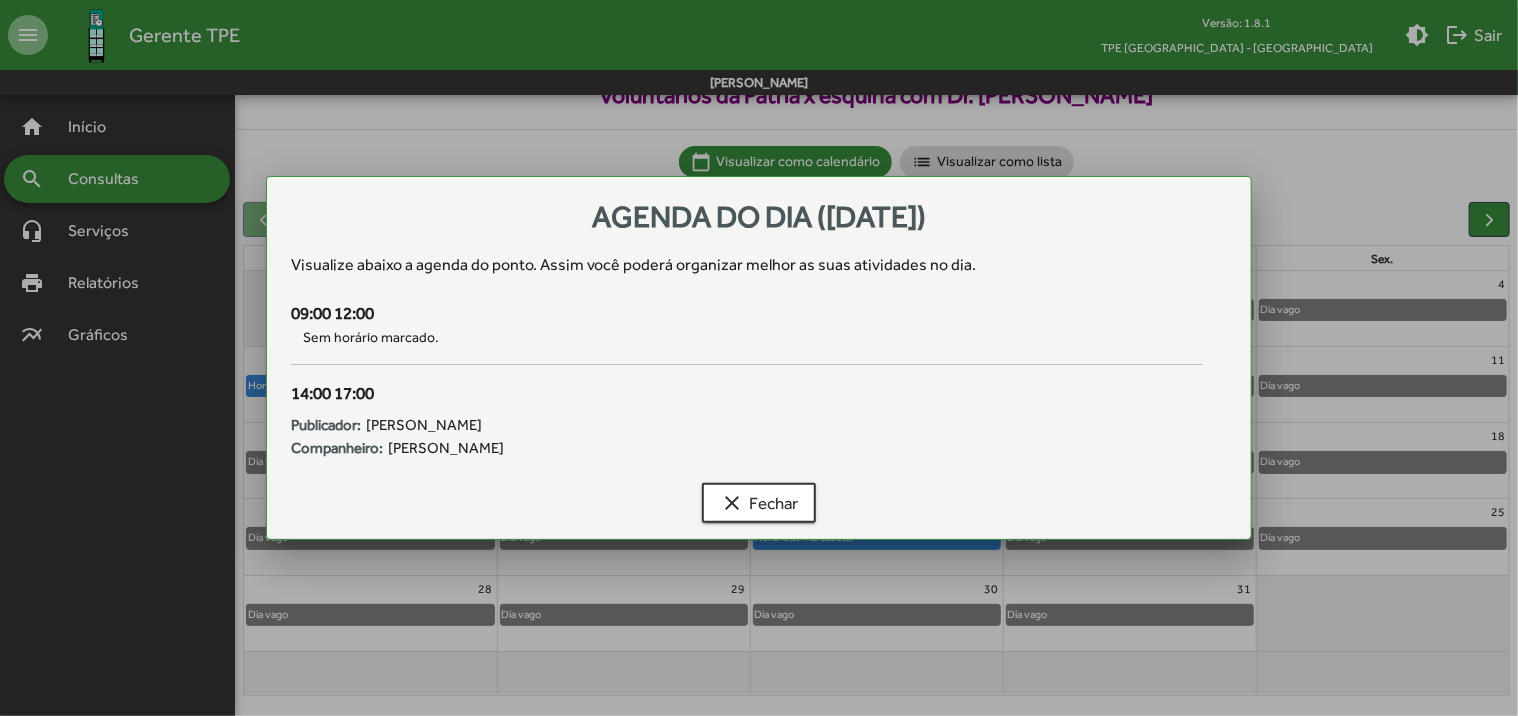 scroll, scrollTop: 0, scrollLeft: 0, axis: both 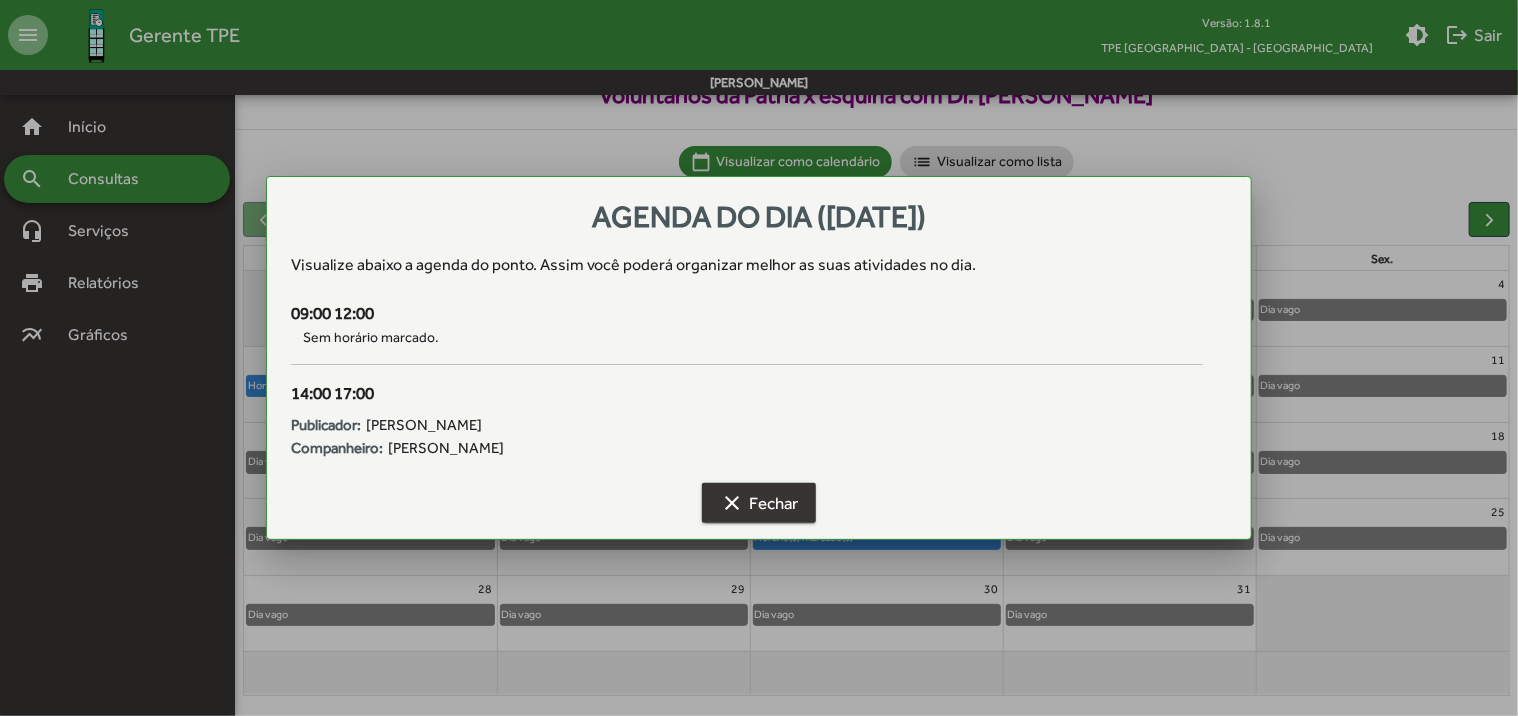 click on "clear  Fechar" at bounding box center [759, 503] 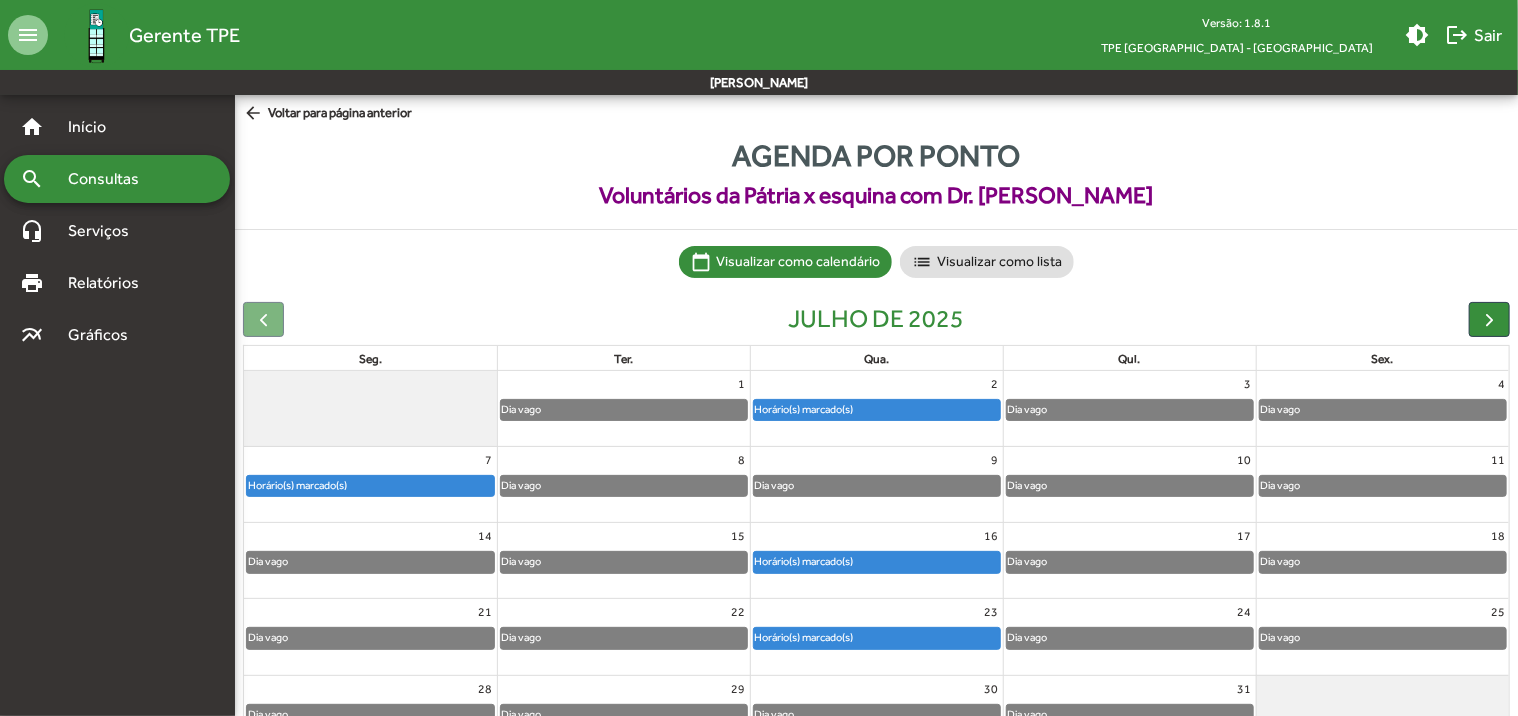 scroll, scrollTop: 100, scrollLeft: 0, axis: vertical 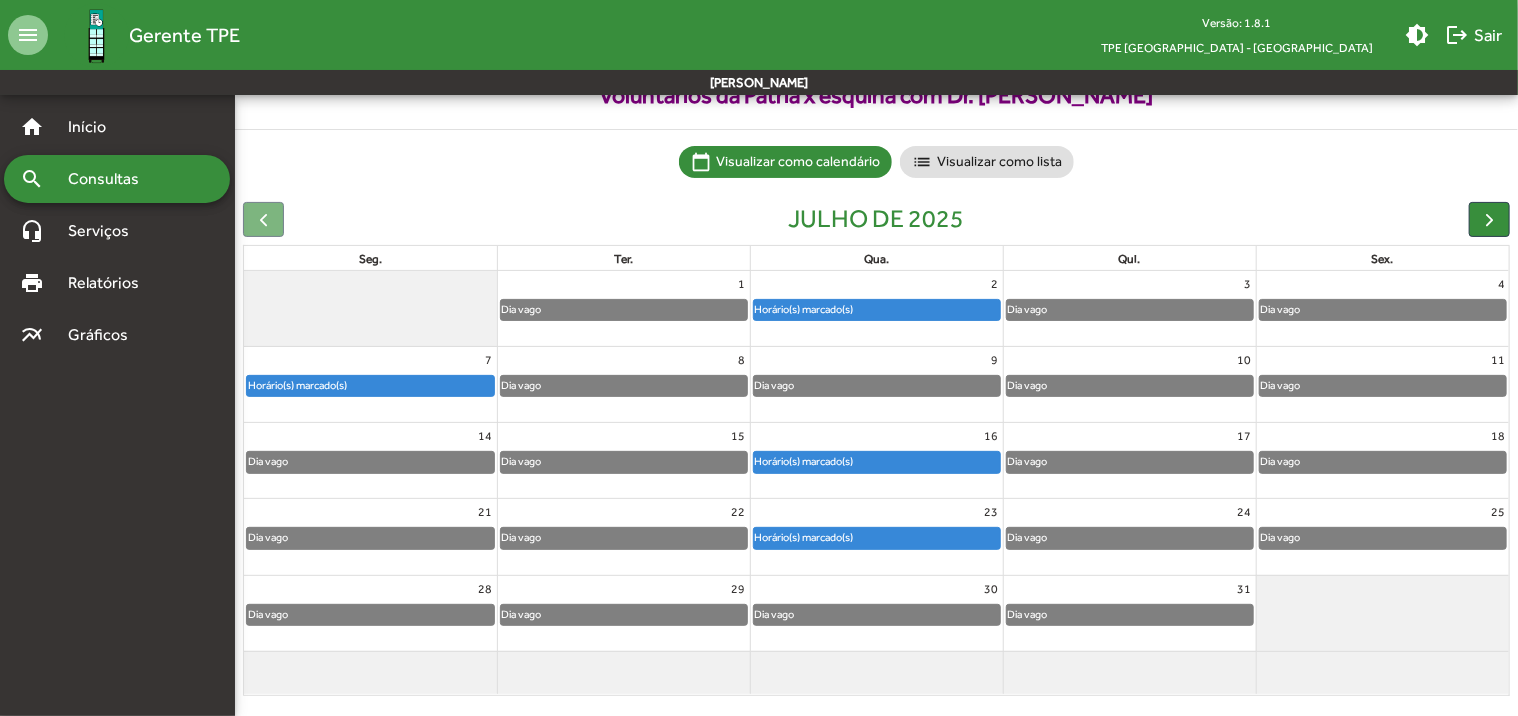 click on "Horário(s) marcado(s)" 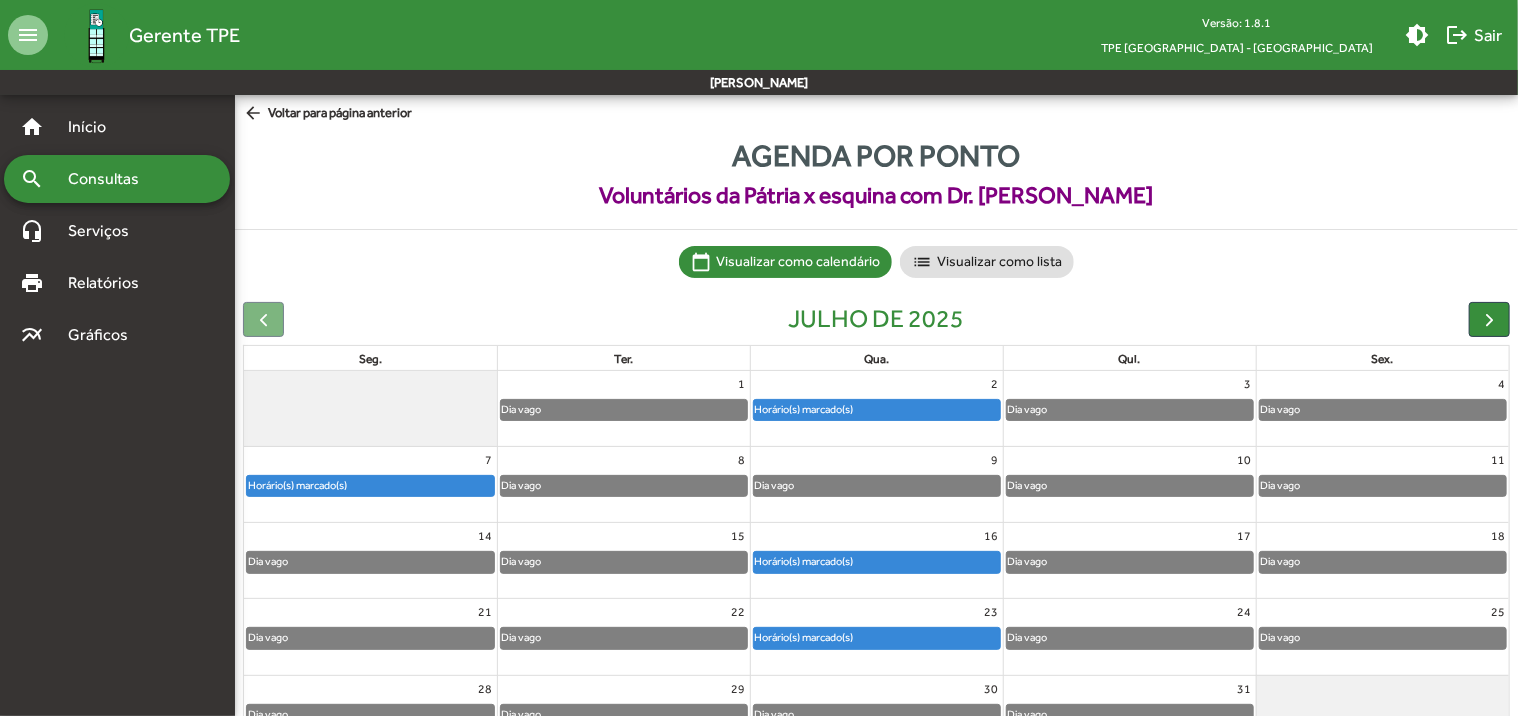 scroll, scrollTop: 100, scrollLeft: 0, axis: vertical 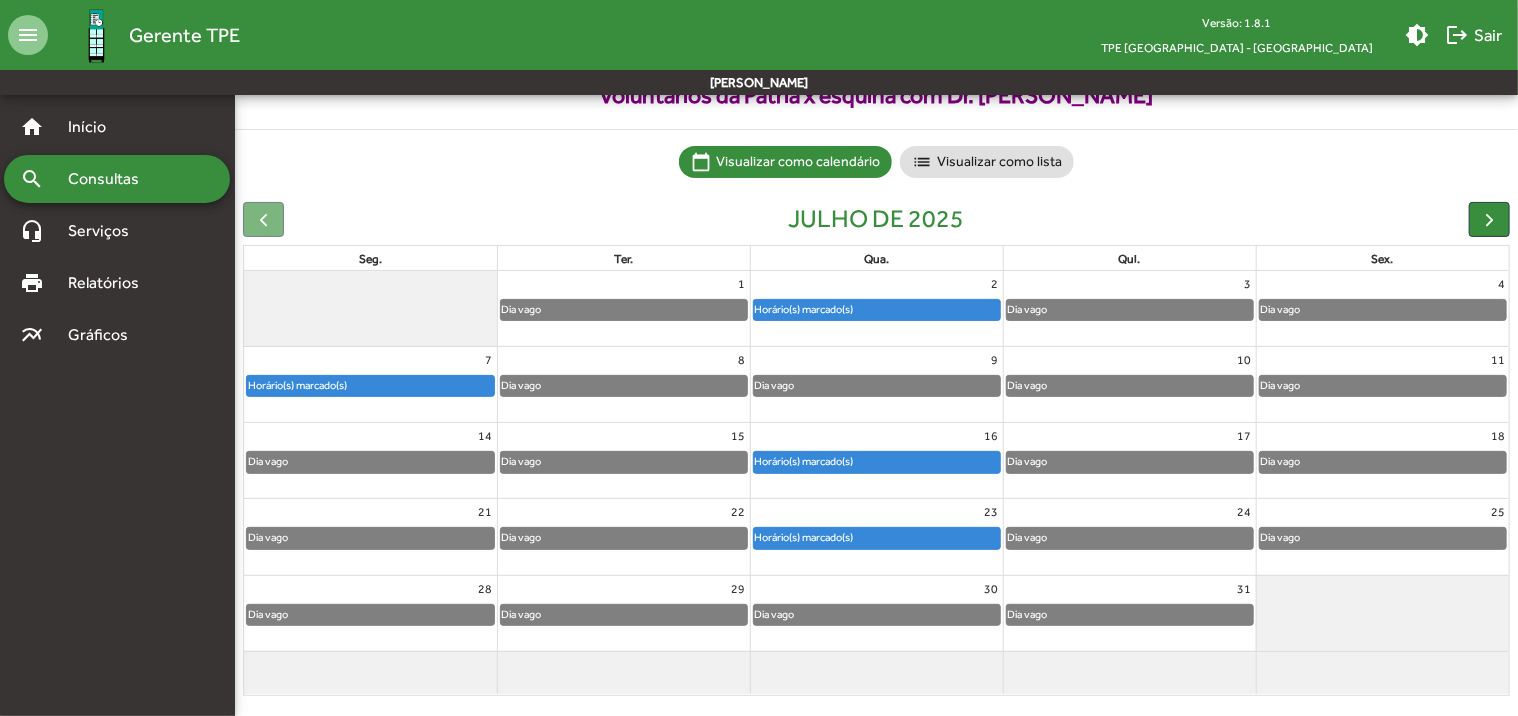click on "home Início search Consultas headset_mic Serviços print Relatórios multiline_chart Gráficos" at bounding box center [117, 388] 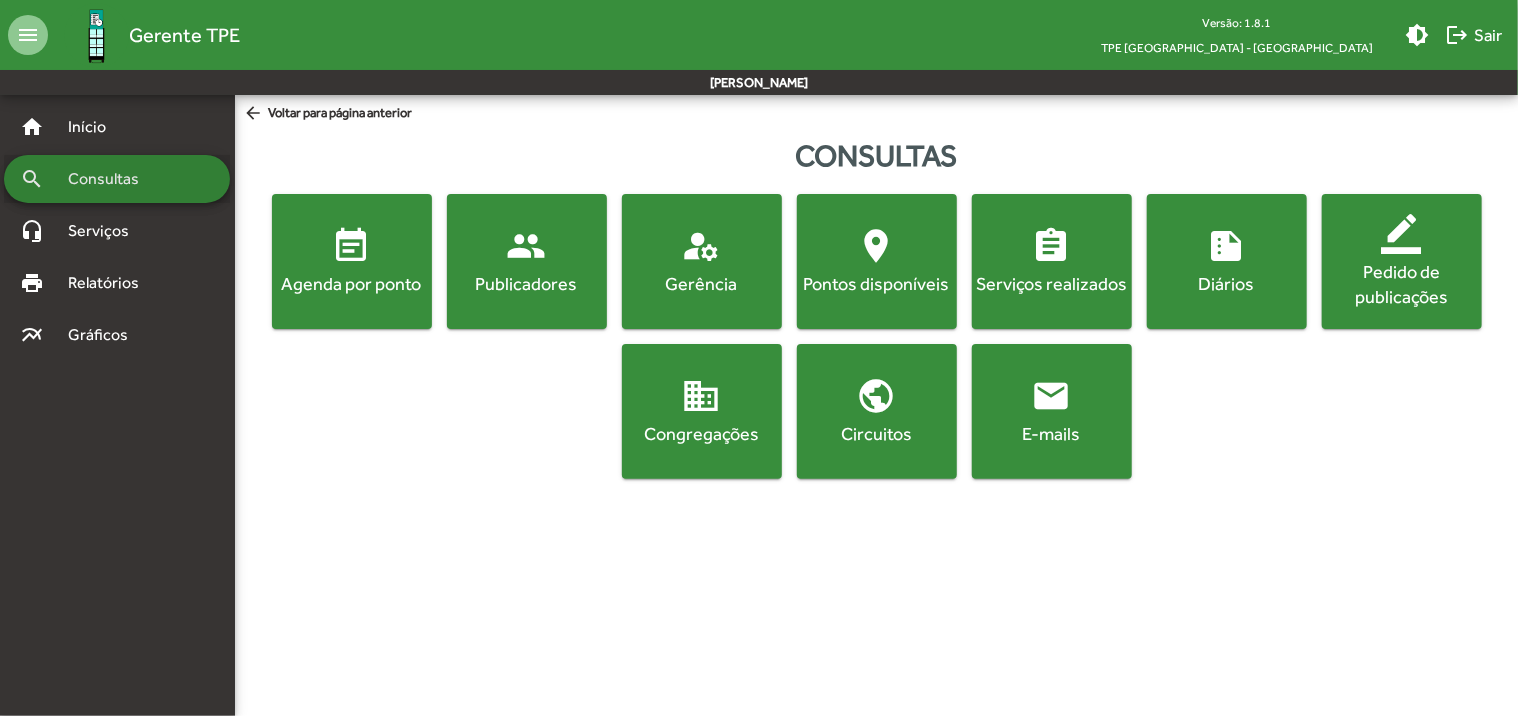 scroll, scrollTop: 0, scrollLeft: 0, axis: both 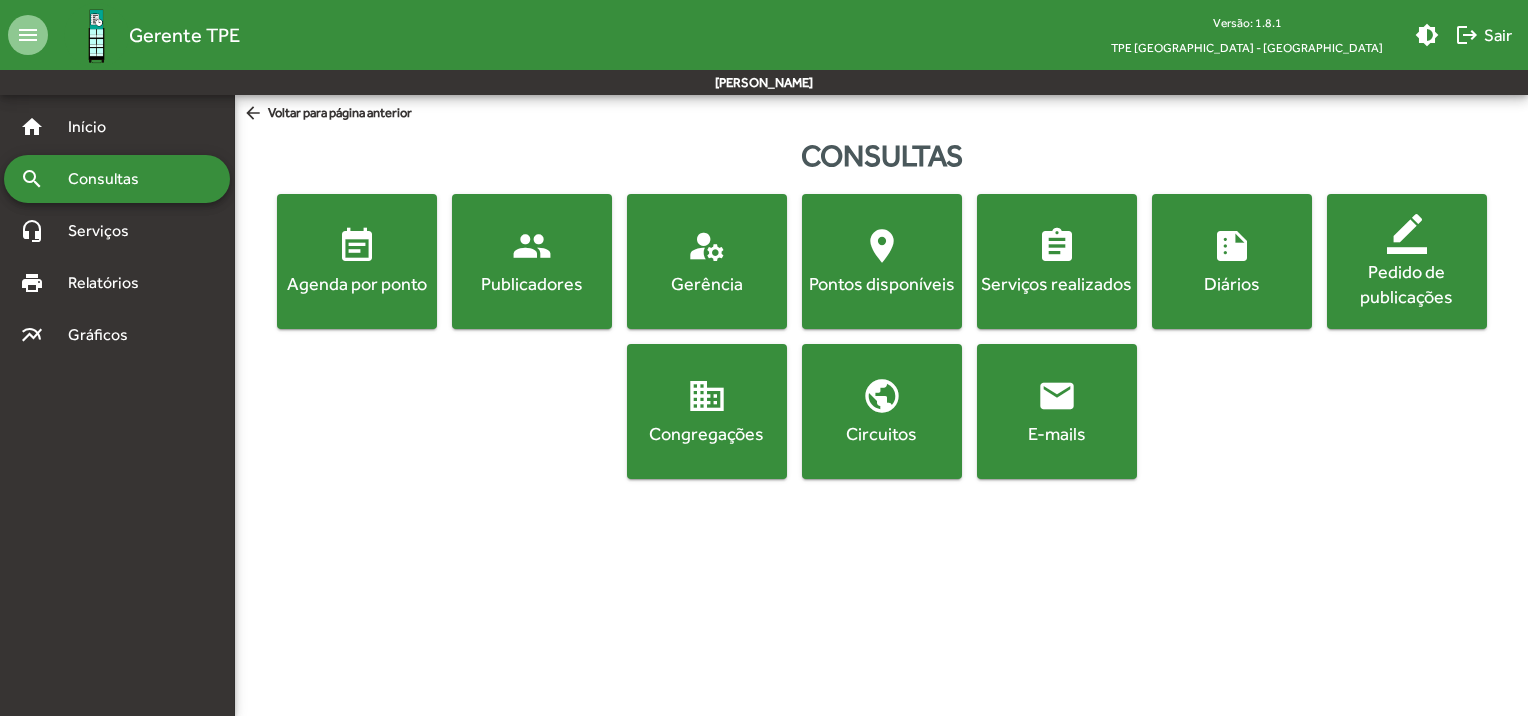 click on "people" 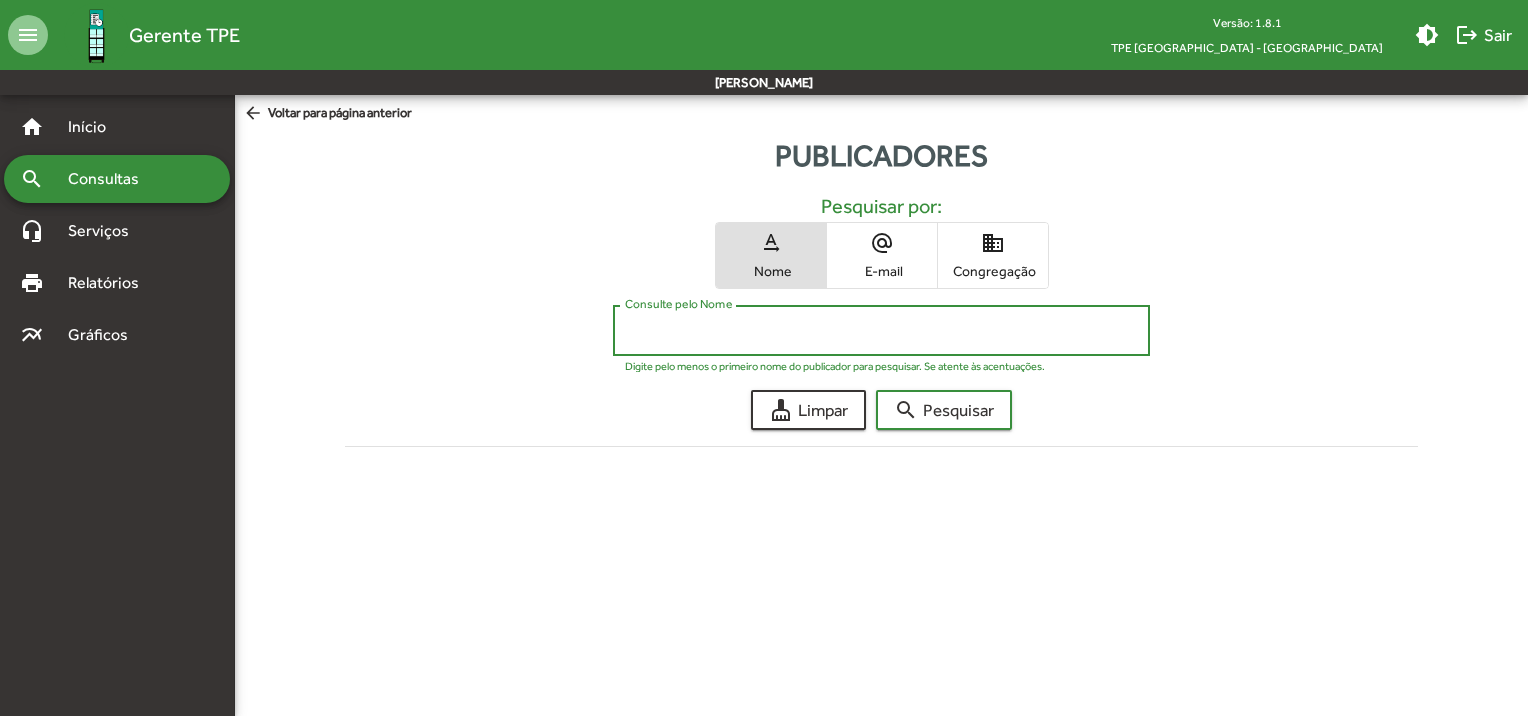 click on "Consulte pelo Nome" at bounding box center [881, 331] 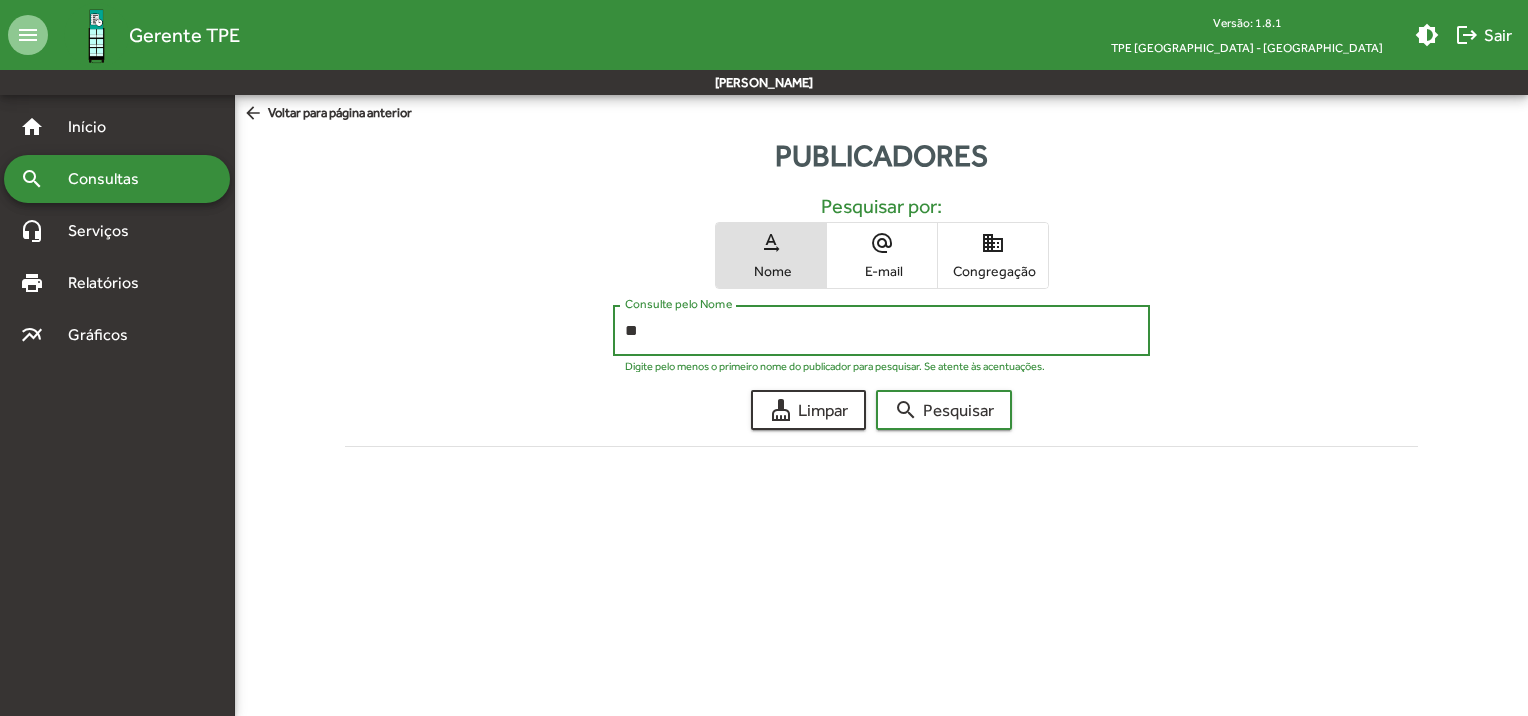 type on "*" 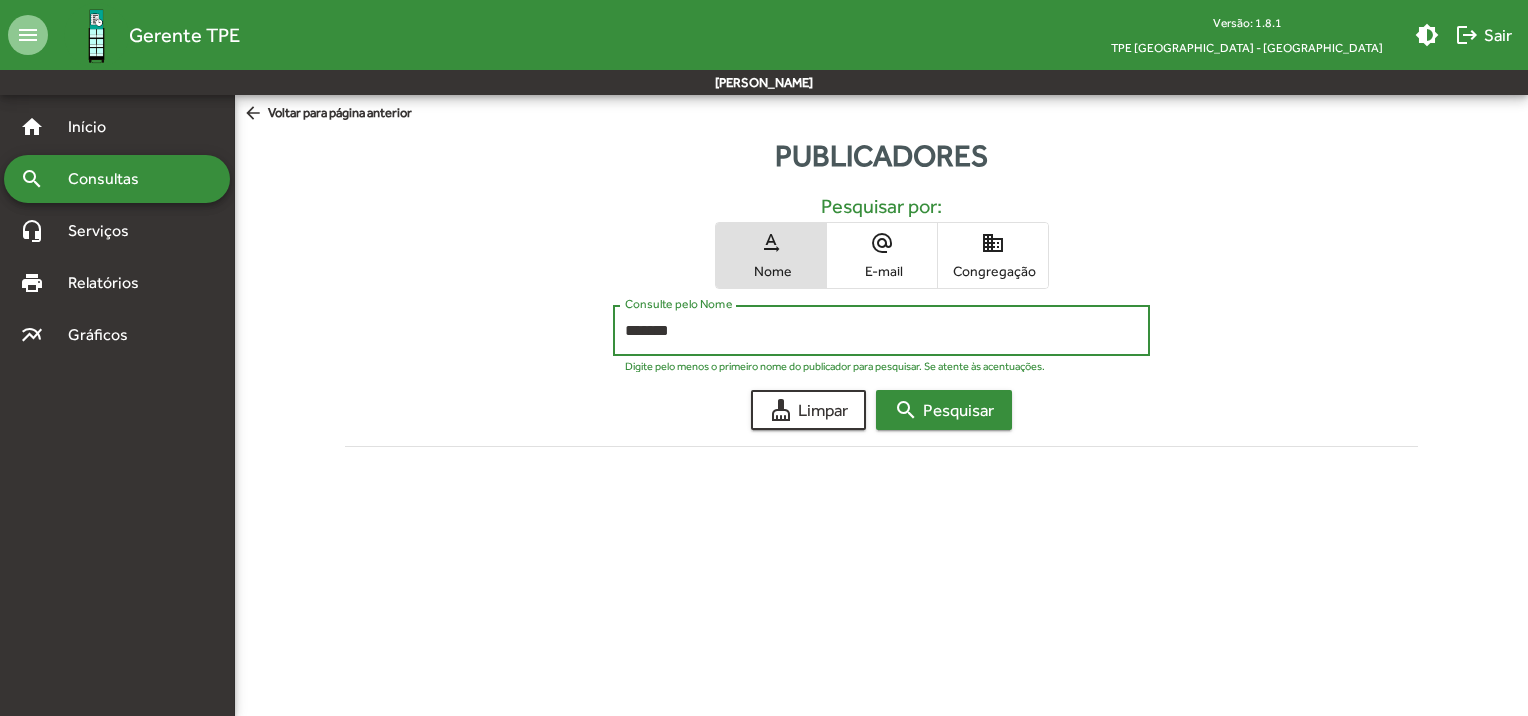 type on "*******" 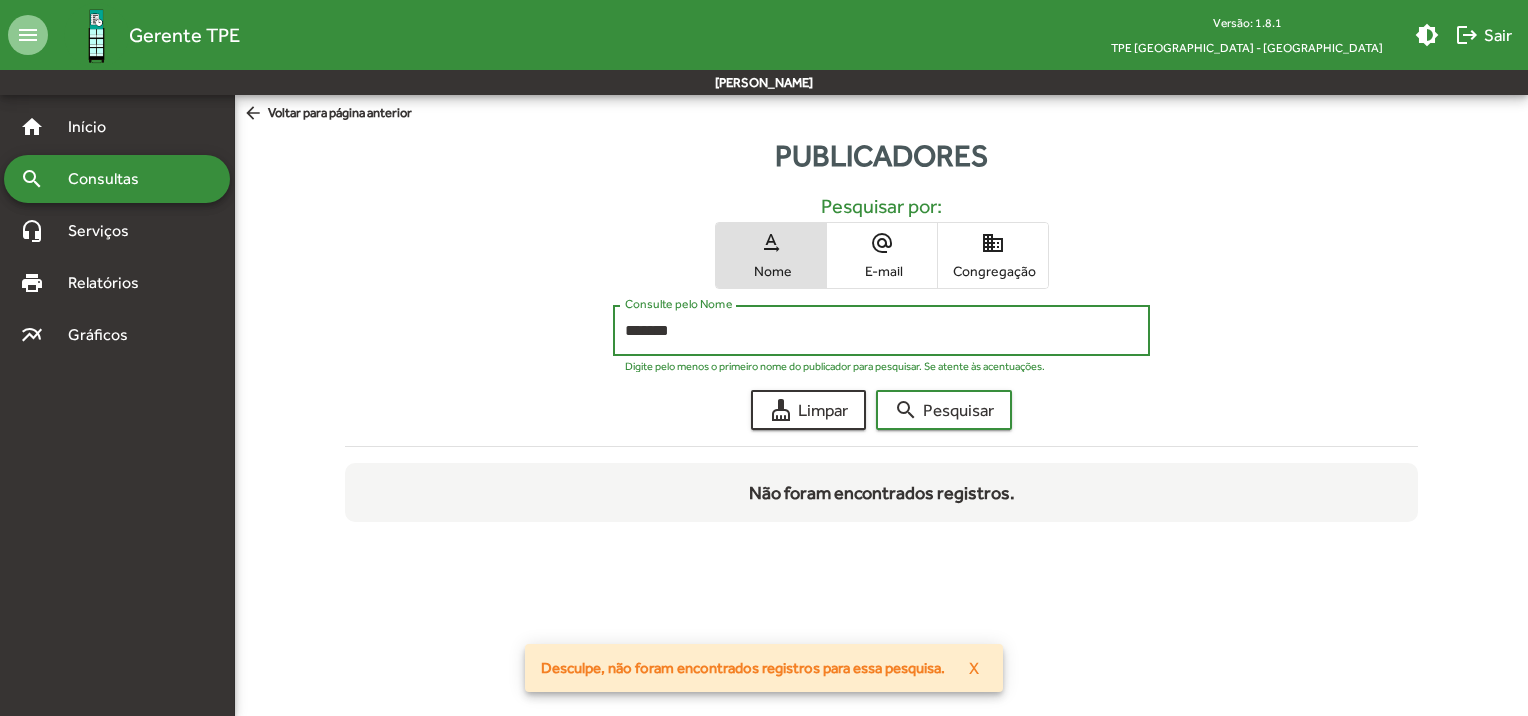 click on "*******" at bounding box center (881, 331) 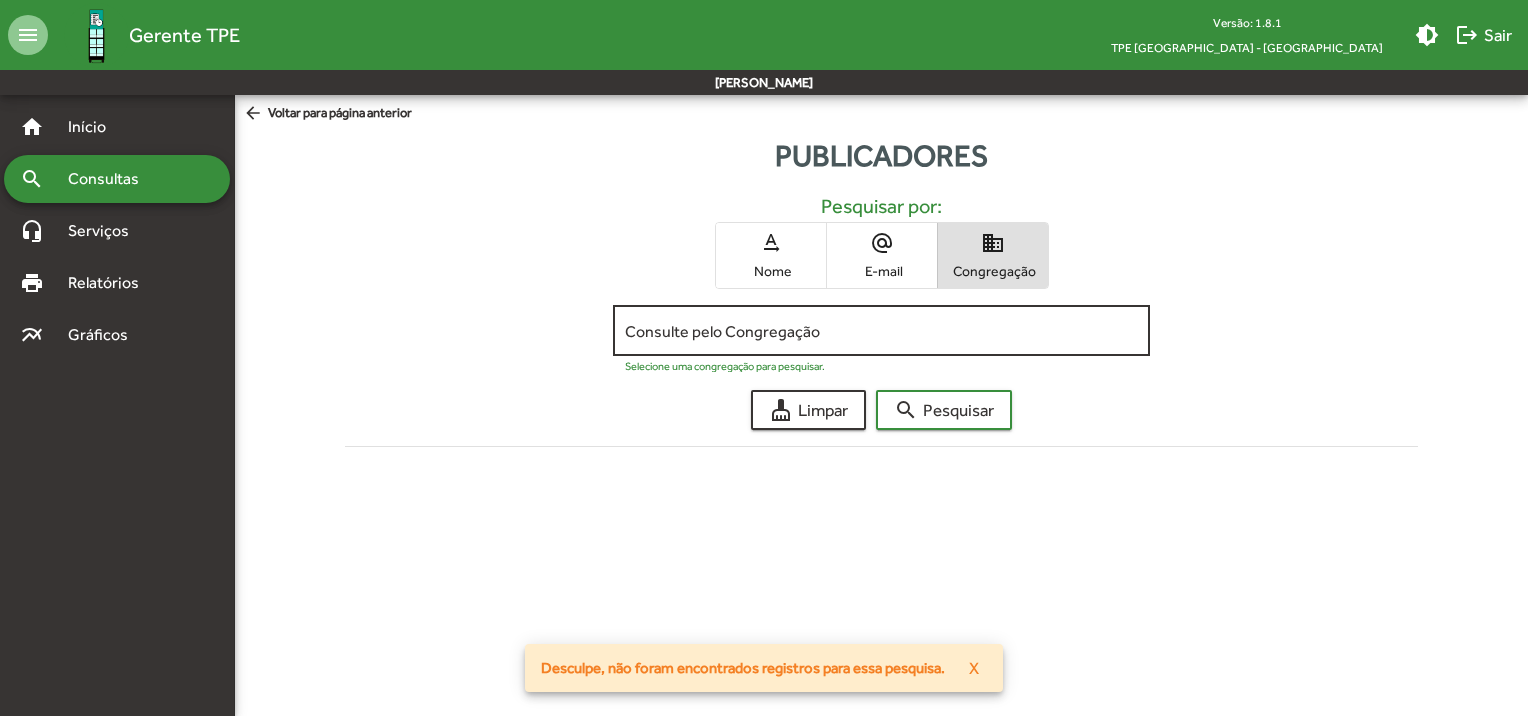 click on "Consulte pelo Congregação" at bounding box center (881, 331) 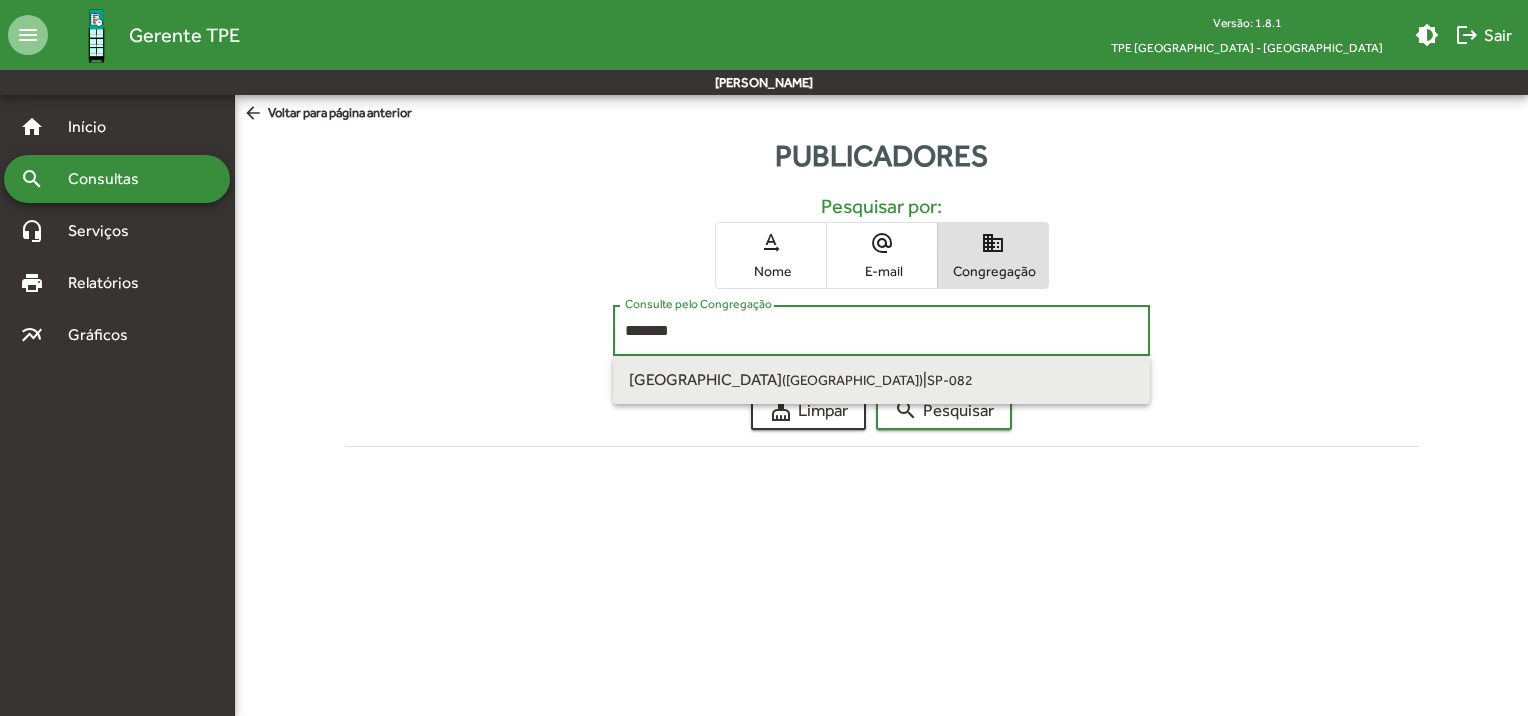 click on "[GEOGRAPHIC_DATA]  ([GEOGRAPHIC_DATA])  |  SP-082" at bounding box center (881, 380) 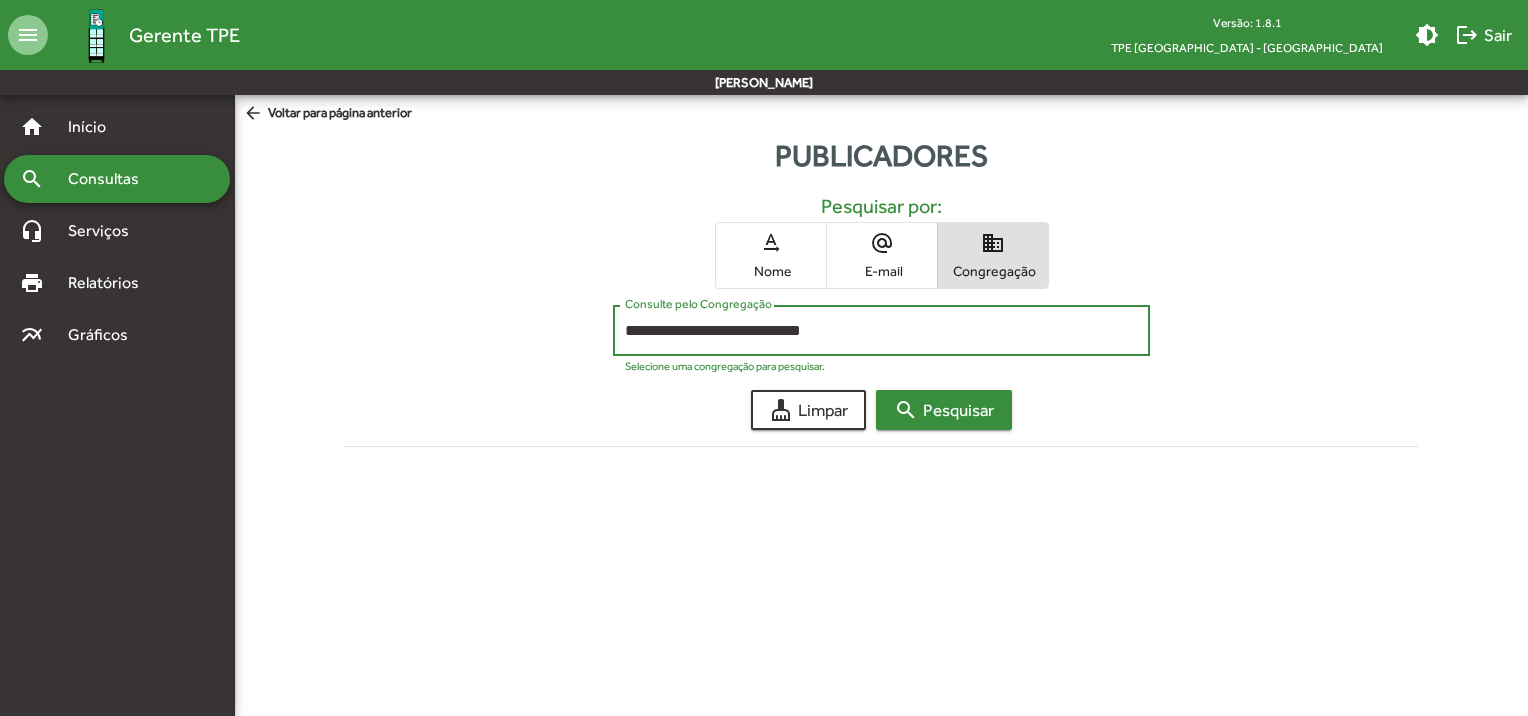 click on "search  Pesquisar" 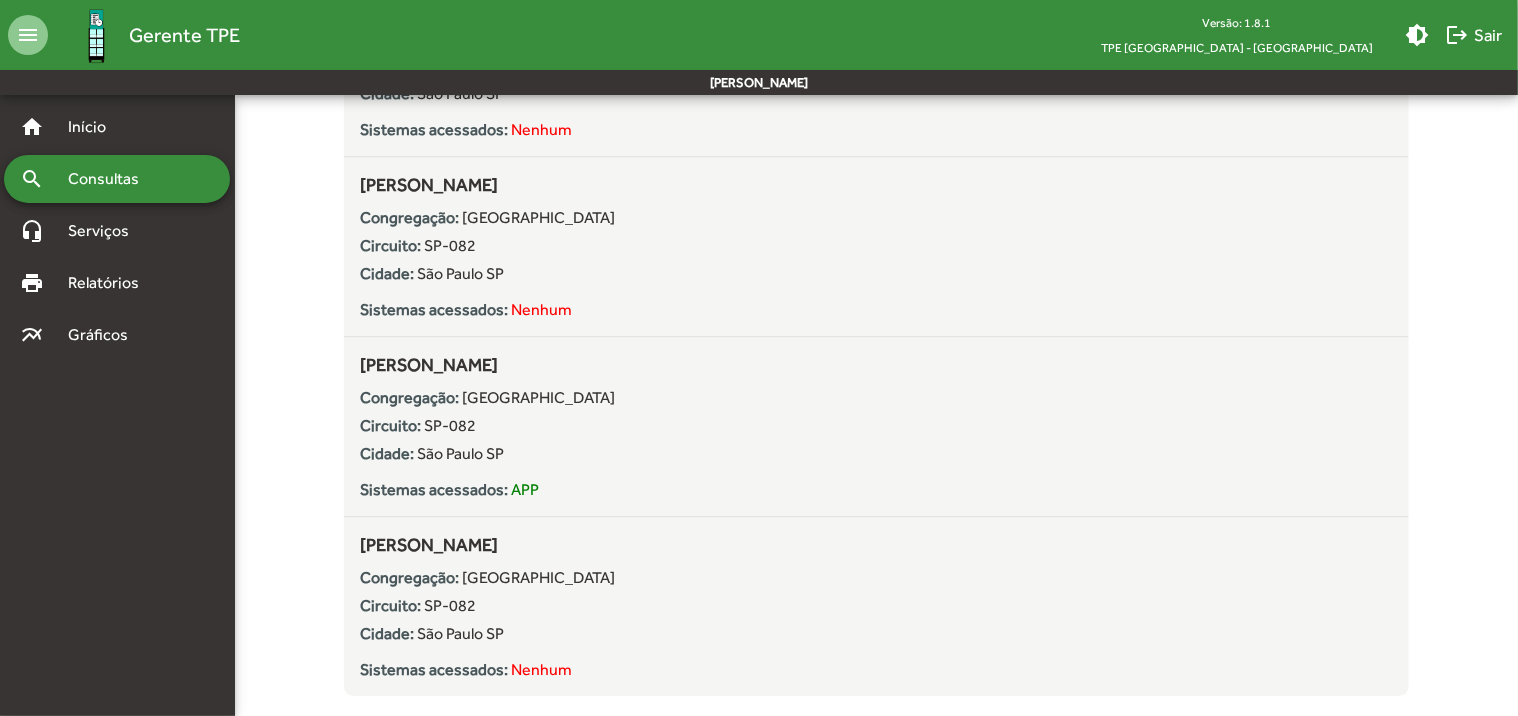 scroll, scrollTop: 2669, scrollLeft: 0, axis: vertical 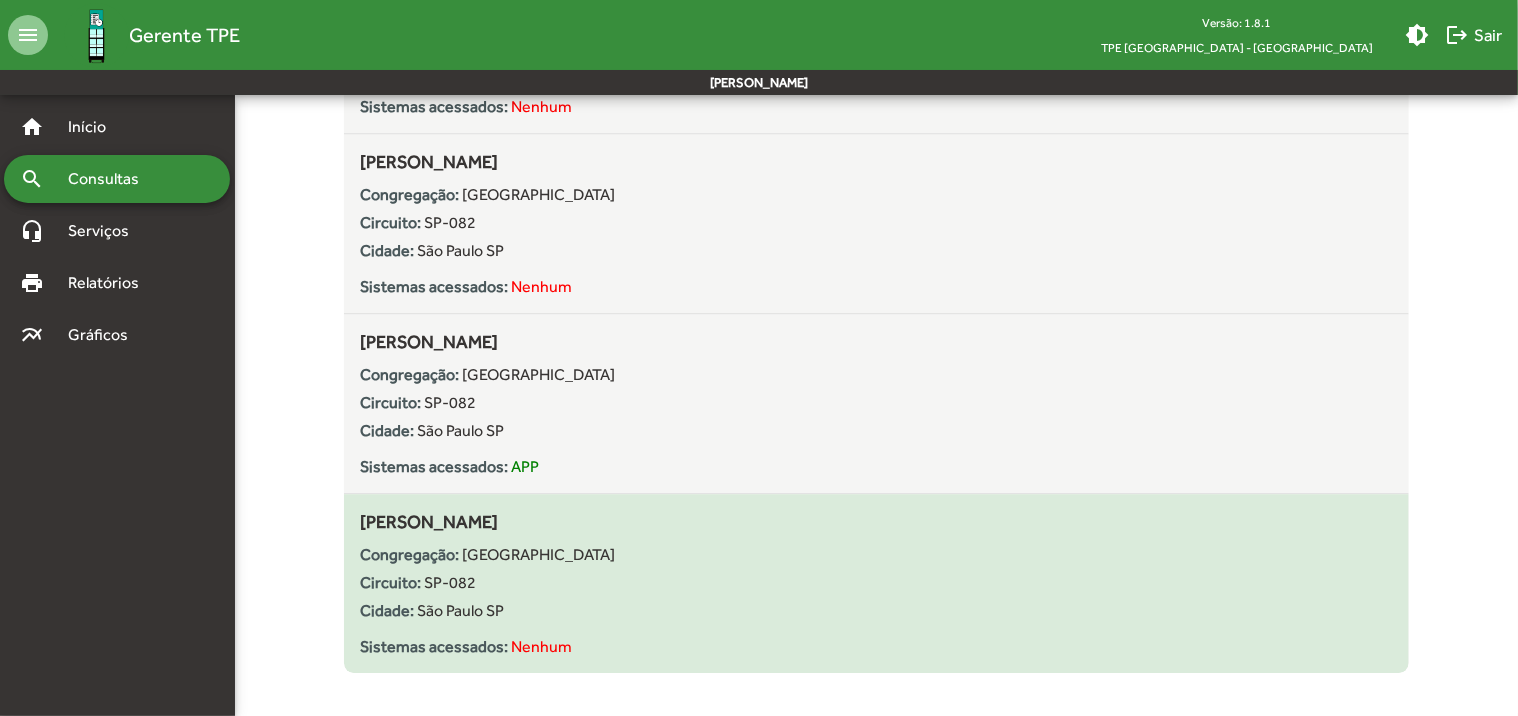 click on "Circuito:
SP-082" 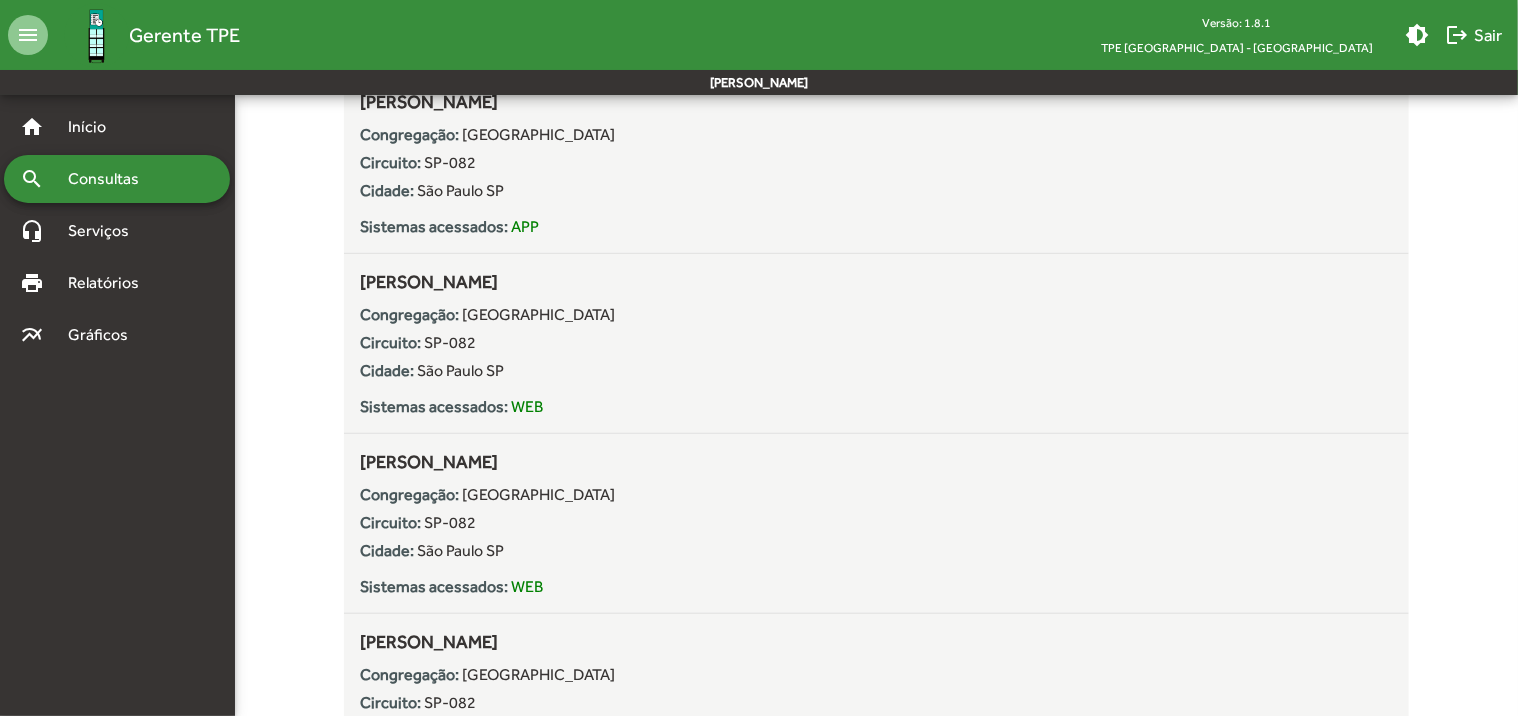 scroll, scrollTop: 0, scrollLeft: 0, axis: both 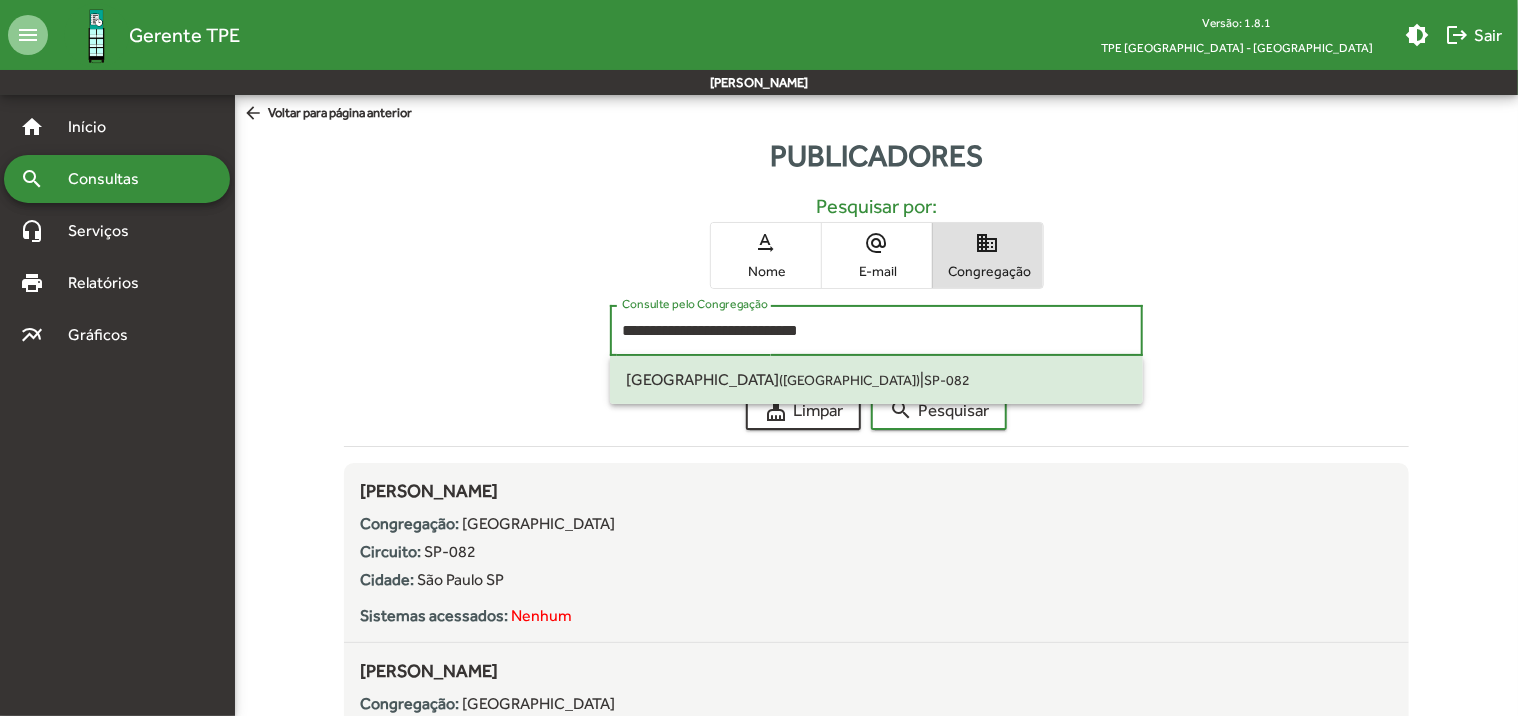 drag, startPoint x: 880, startPoint y: 331, endPoint x: 592, endPoint y: 328, distance: 288.01562 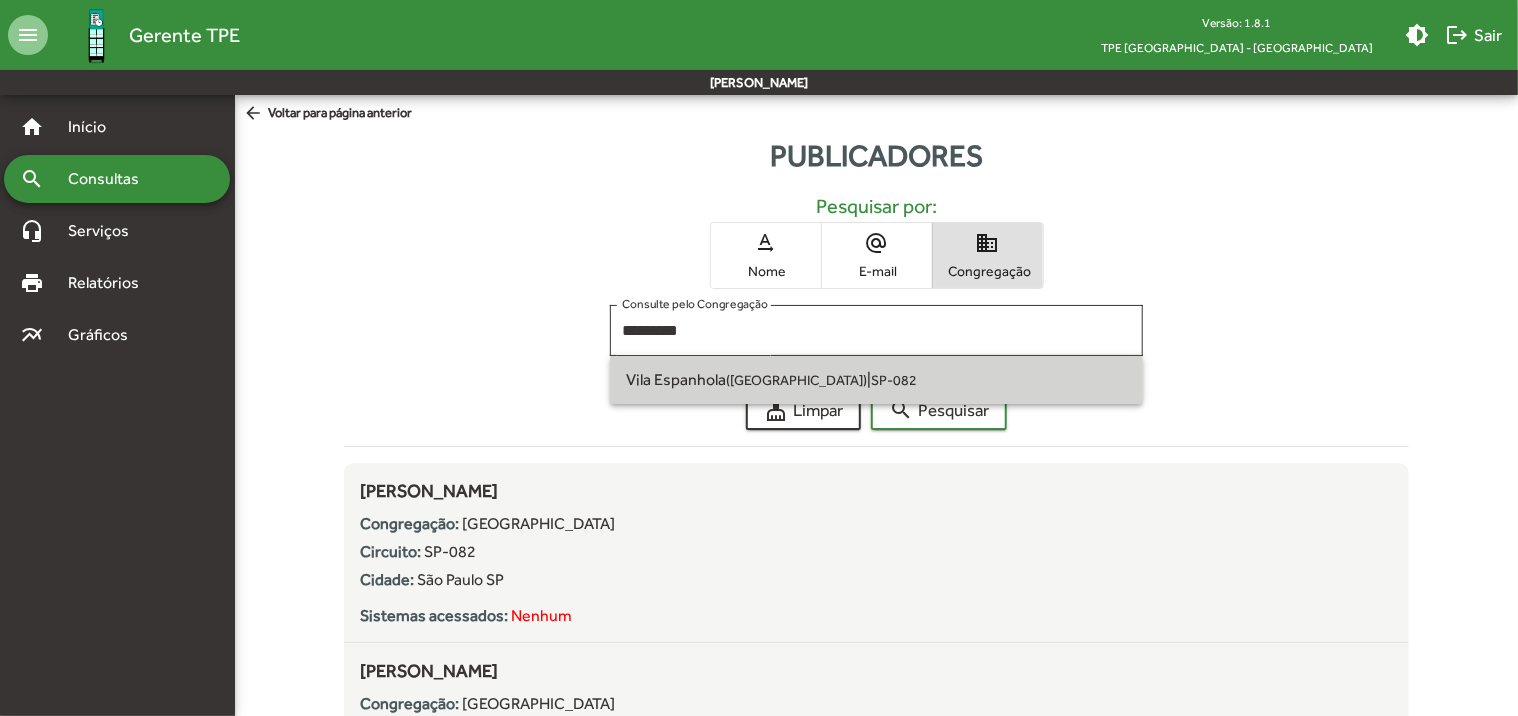 click on "Vila Espanhola  ([GEOGRAPHIC_DATA])" at bounding box center (746, 379) 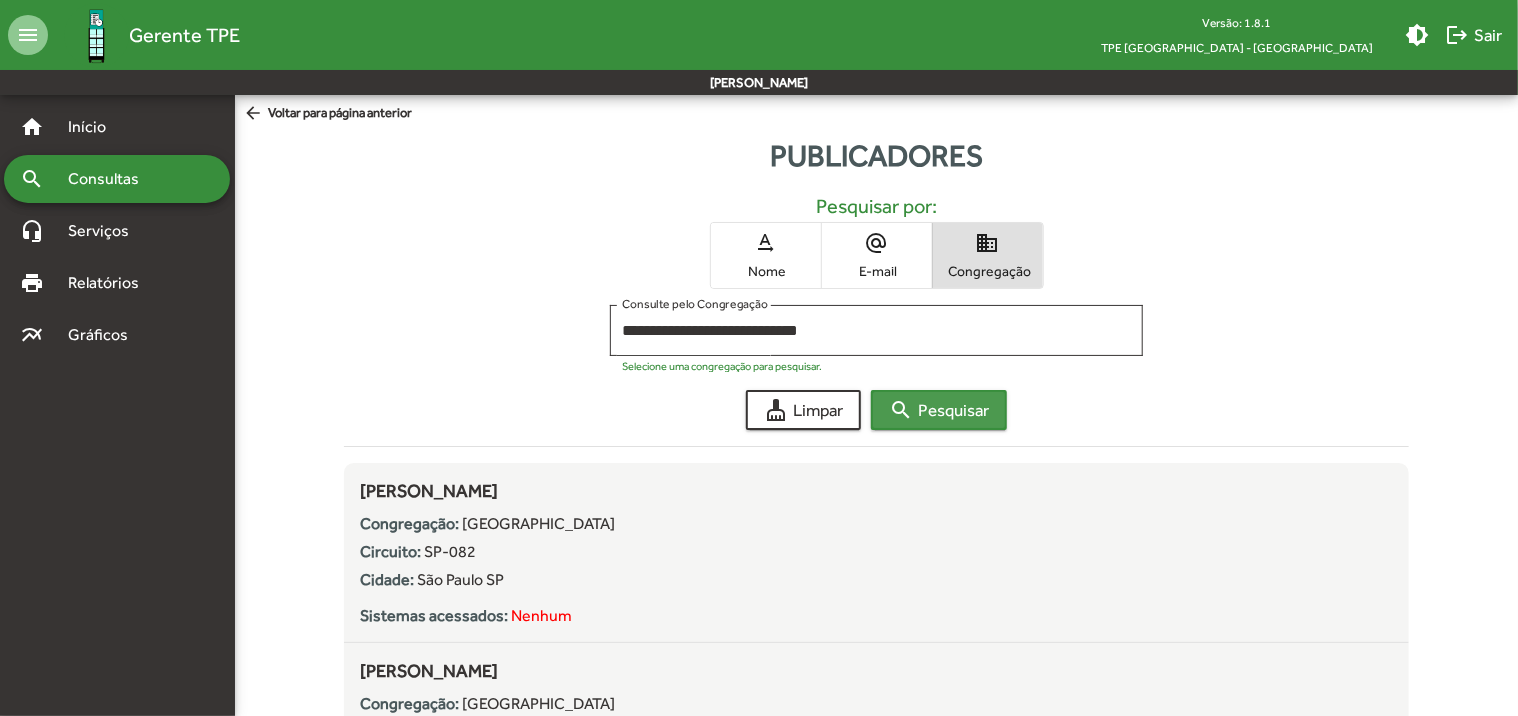 click on "search  Pesquisar" 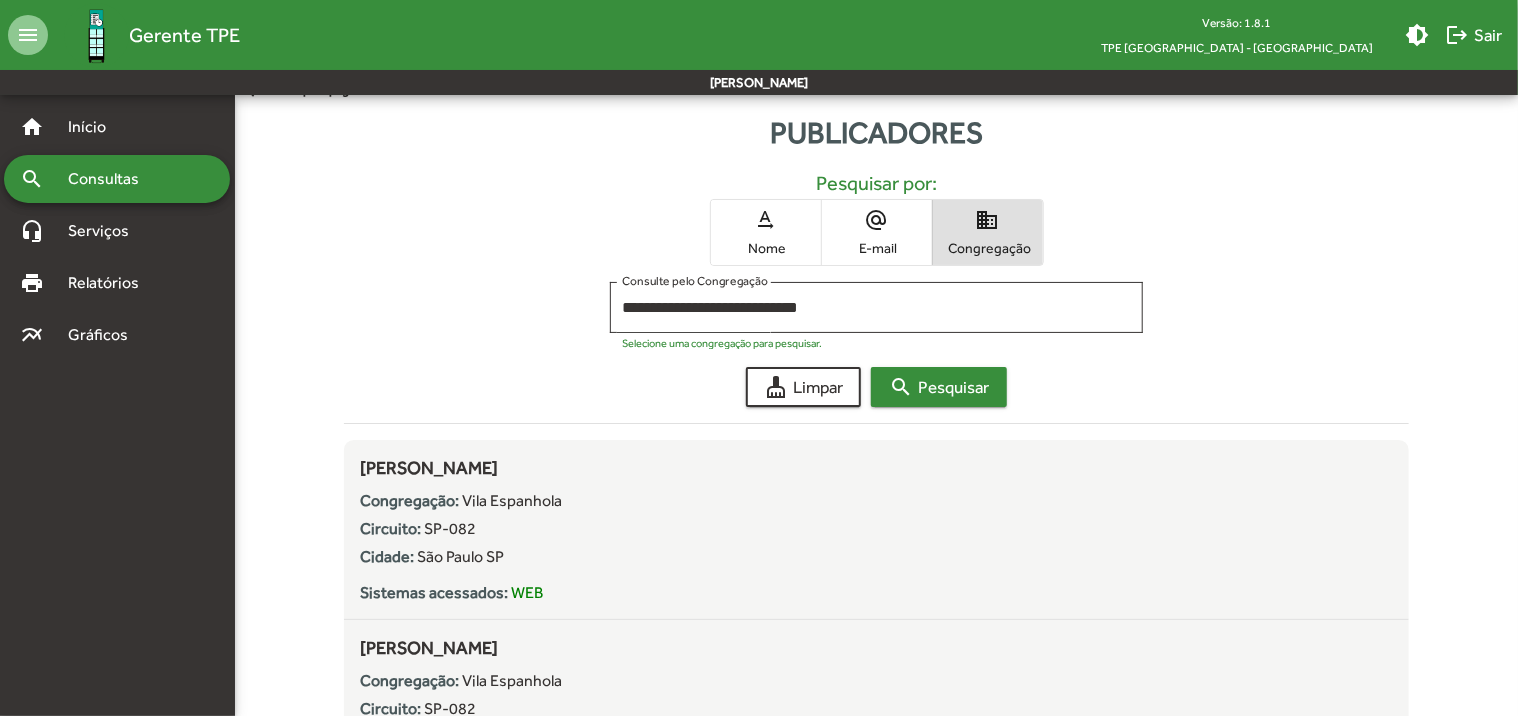 scroll, scrollTop: 0, scrollLeft: 0, axis: both 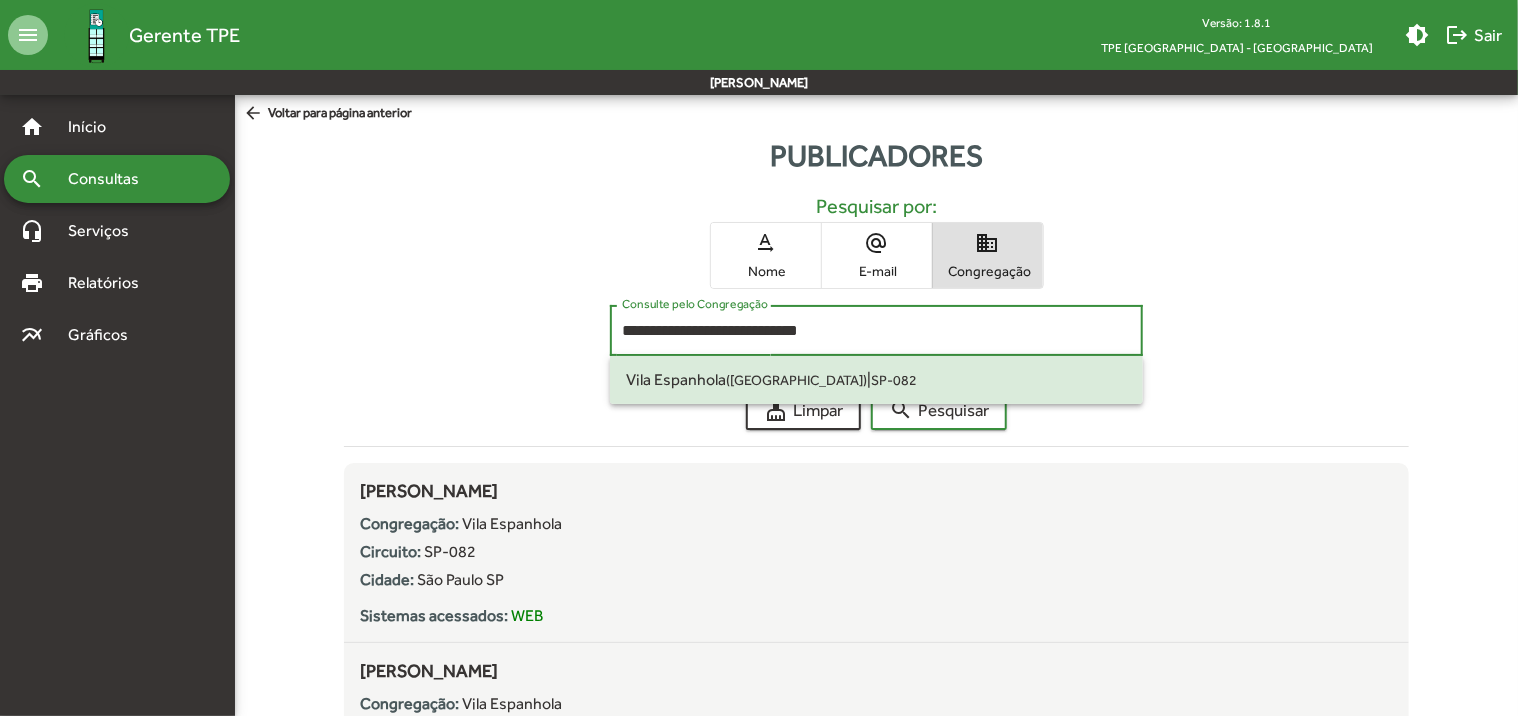drag, startPoint x: 850, startPoint y: 323, endPoint x: 608, endPoint y: 326, distance: 242.0186 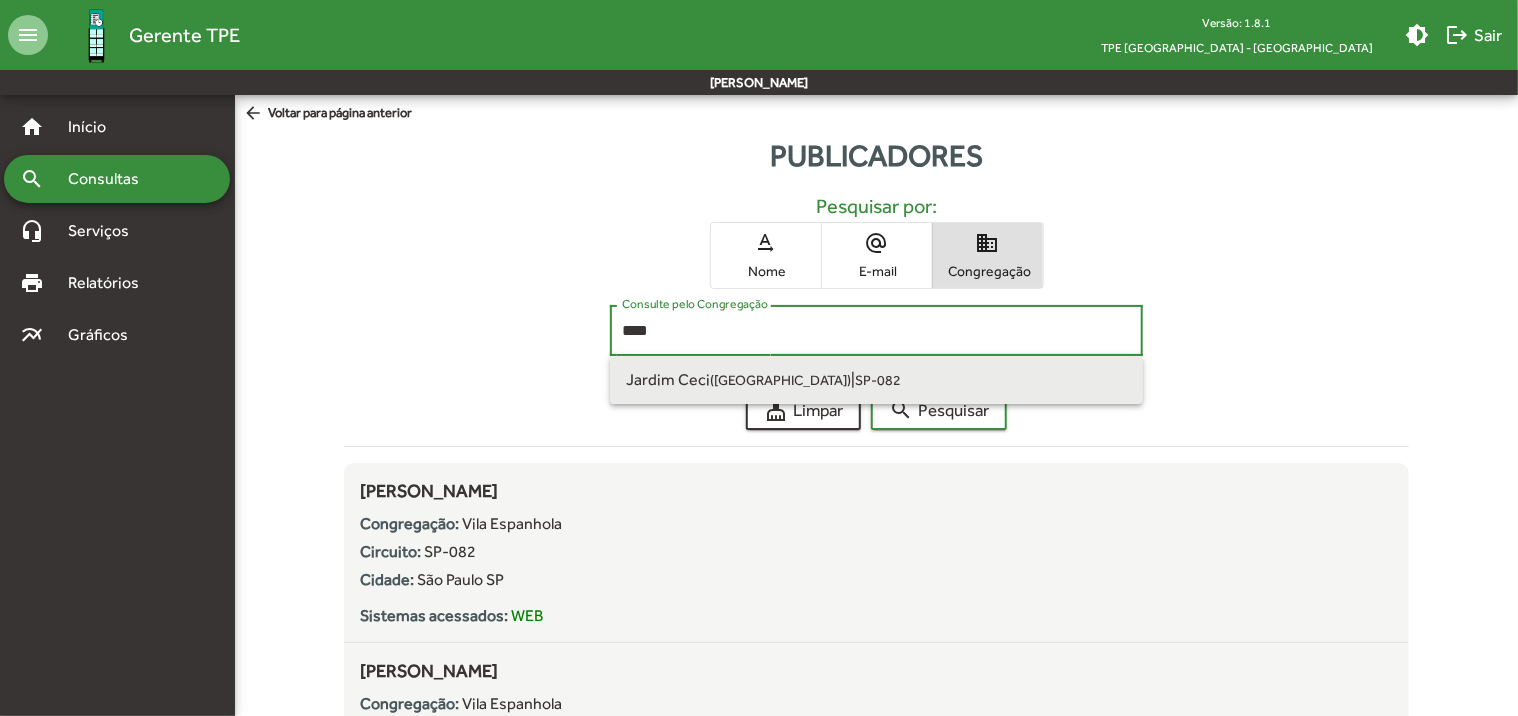 click on "Jardim Ceci  ([GEOGRAPHIC_DATA])" at bounding box center (738, 379) 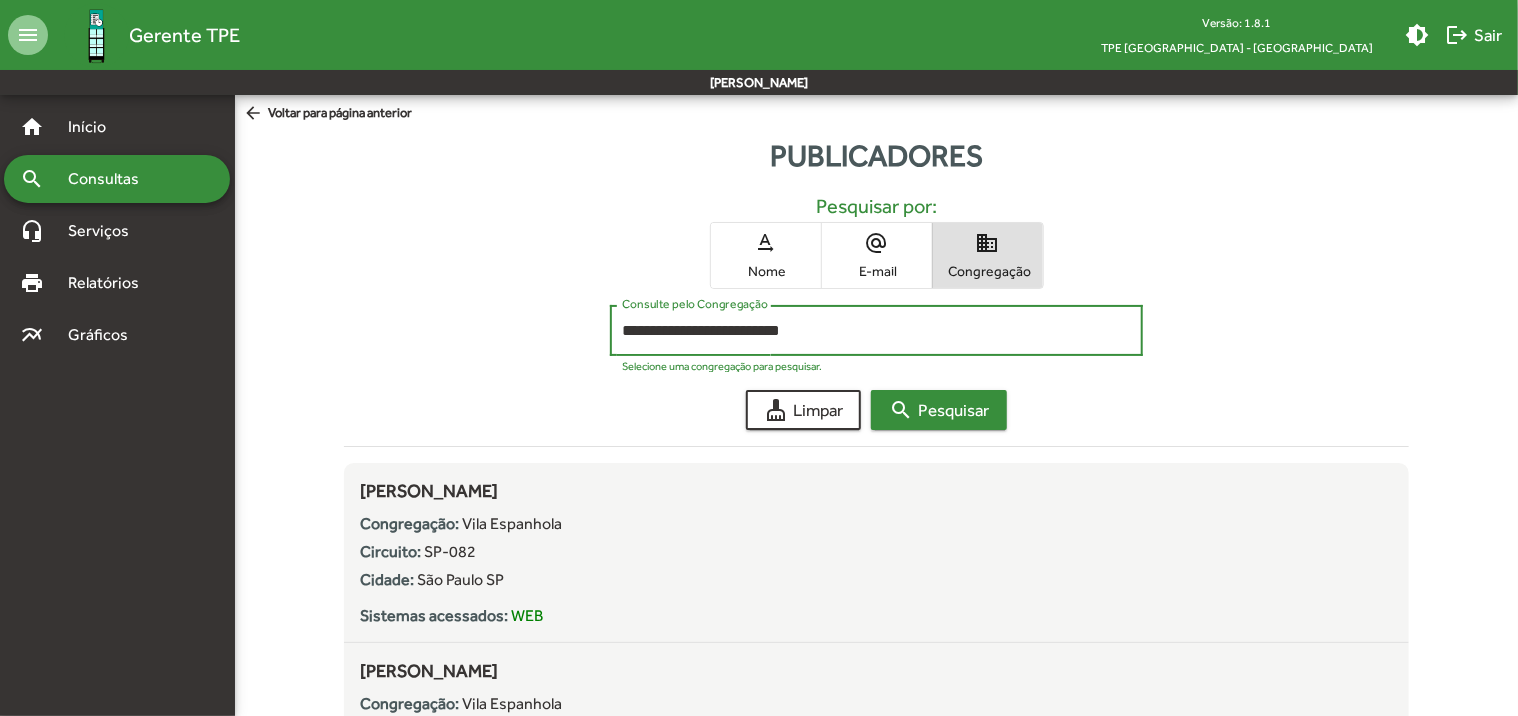 click on "search  Pesquisar" 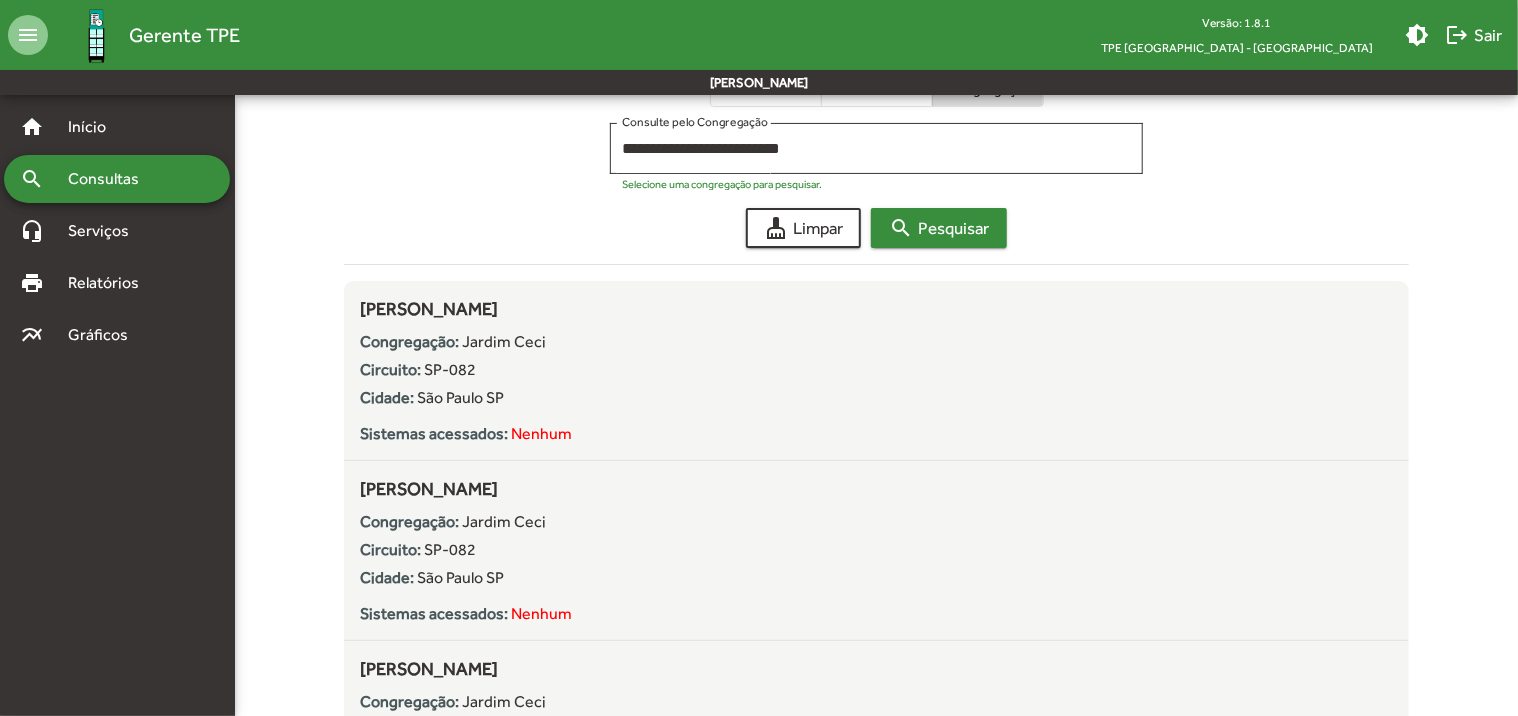 scroll, scrollTop: 300, scrollLeft: 0, axis: vertical 